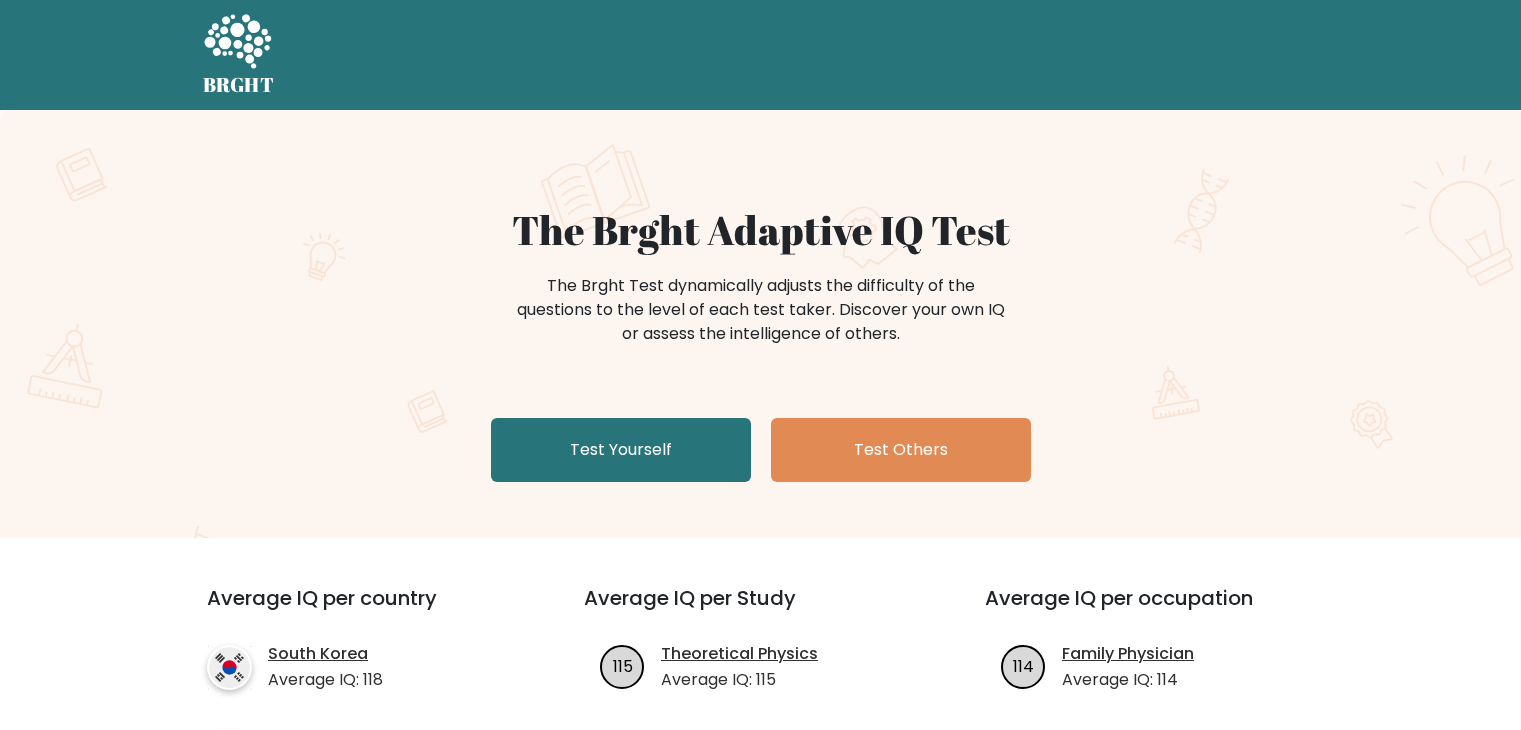 scroll, scrollTop: 0, scrollLeft: 0, axis: both 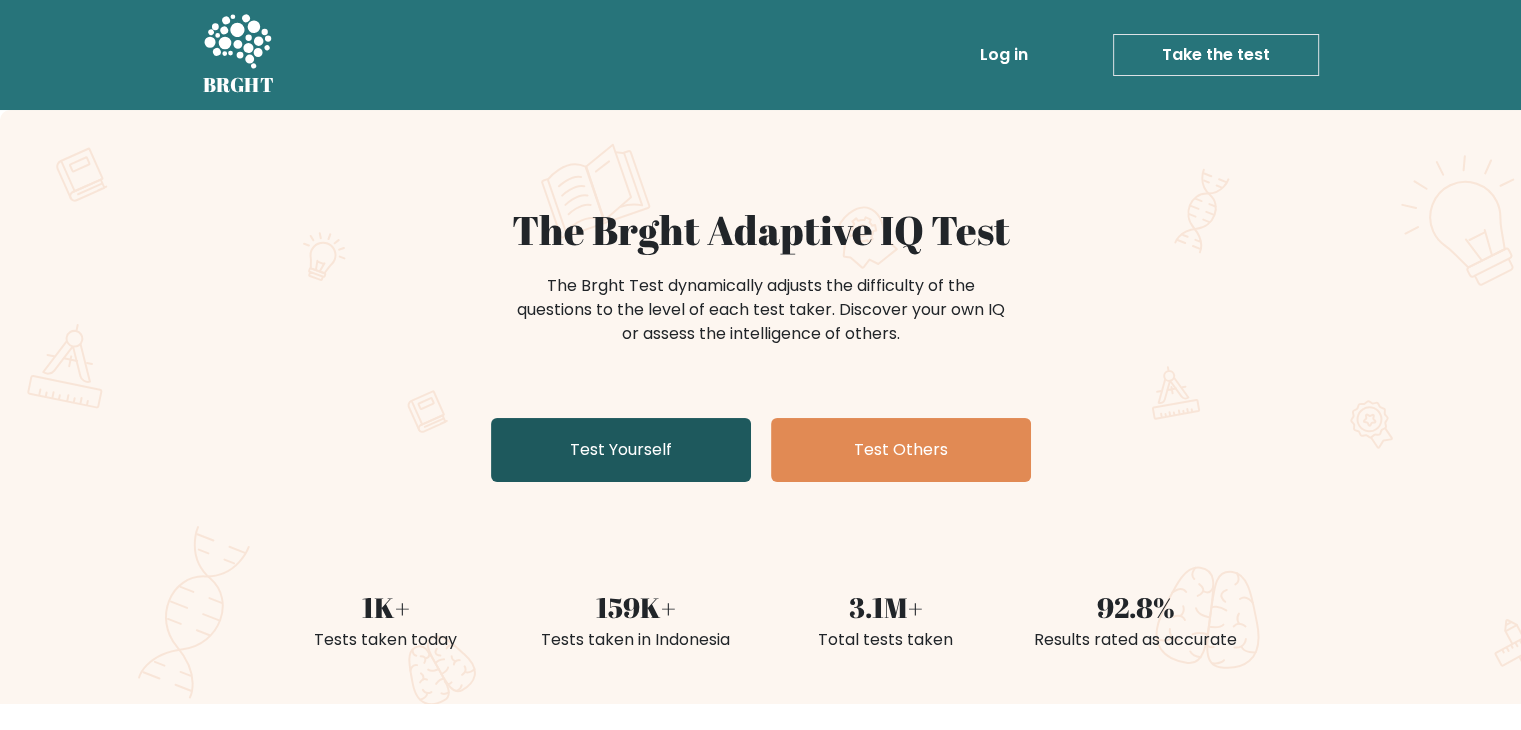 click on "Test Yourself" at bounding box center (621, 450) 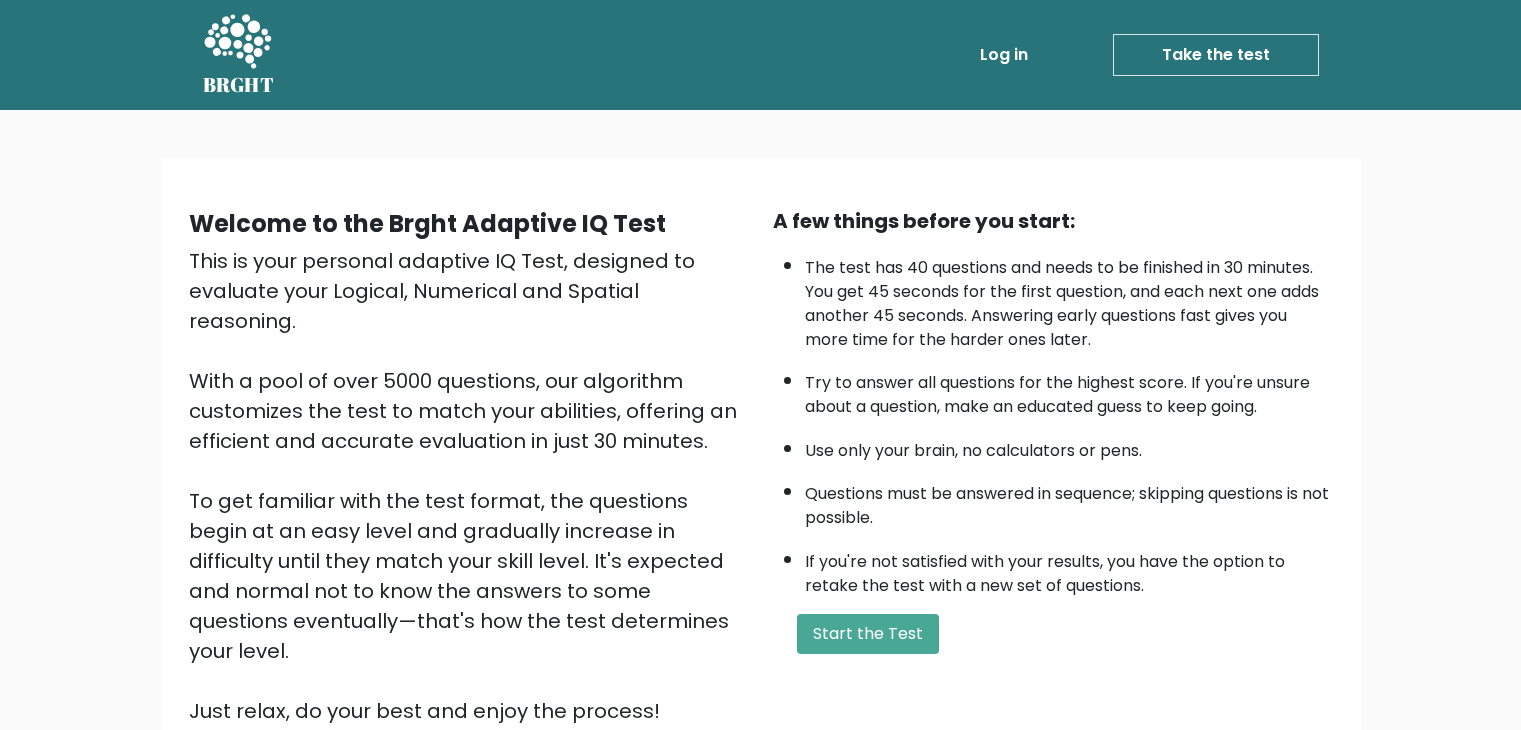 scroll, scrollTop: 0, scrollLeft: 0, axis: both 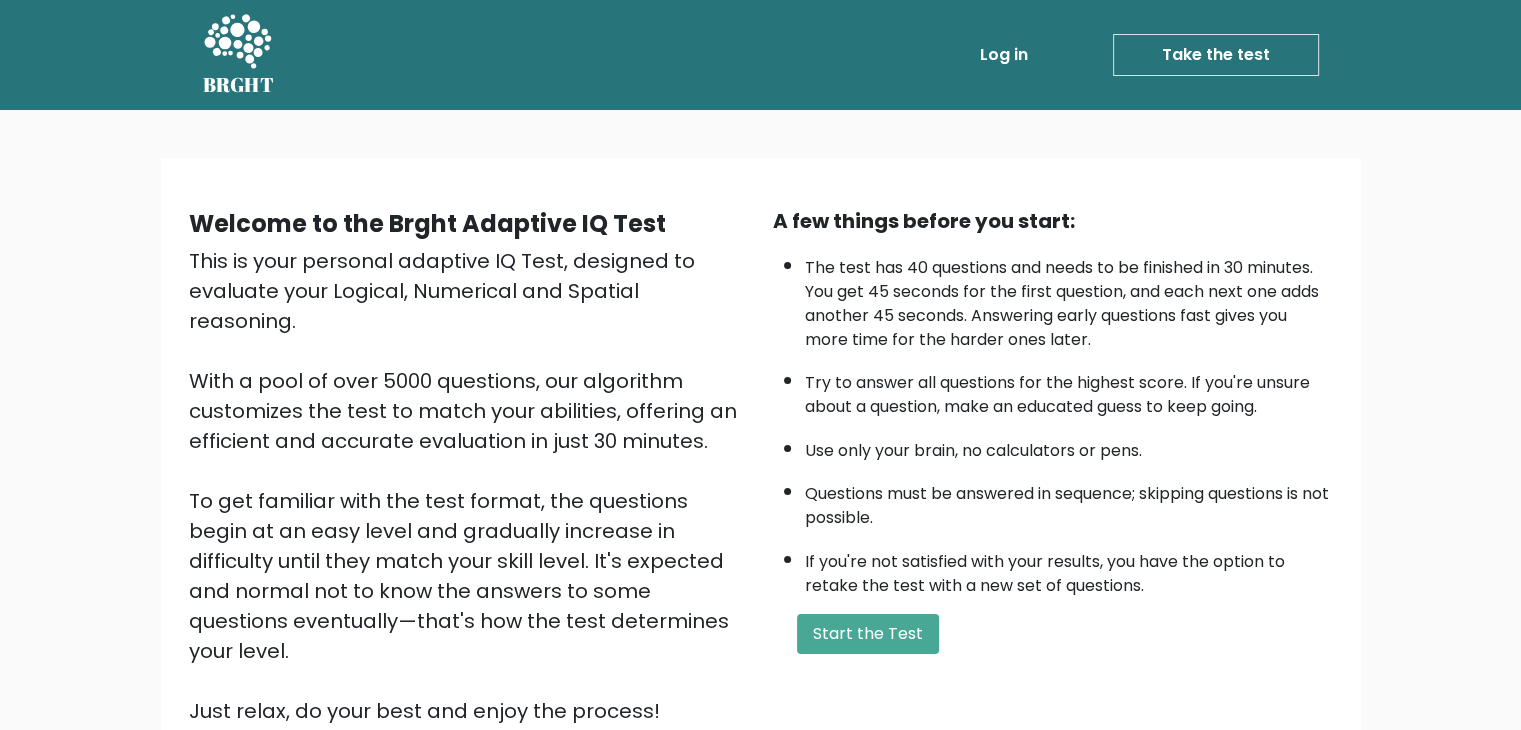 click on "Log in" at bounding box center (1004, 55) 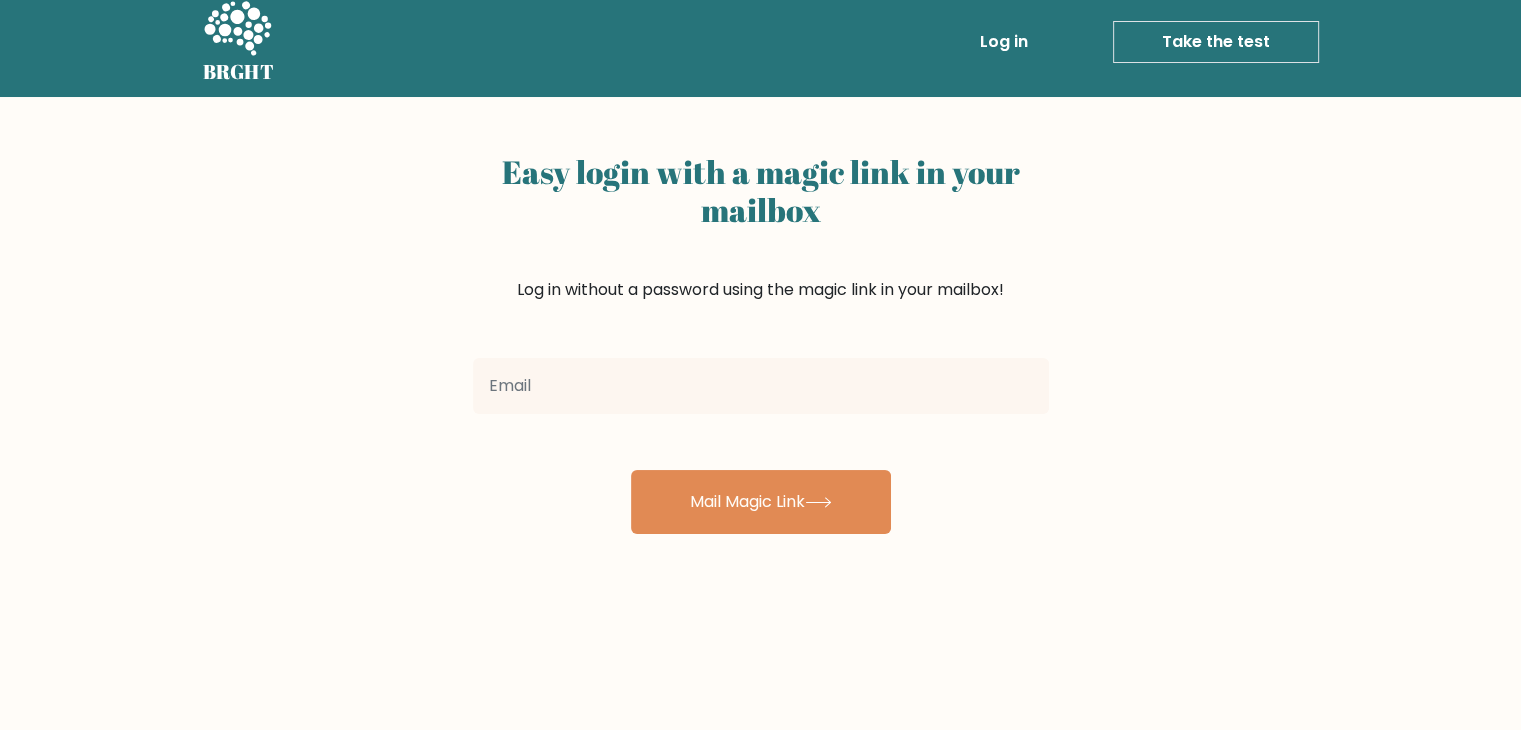 scroll, scrollTop: 0, scrollLeft: 0, axis: both 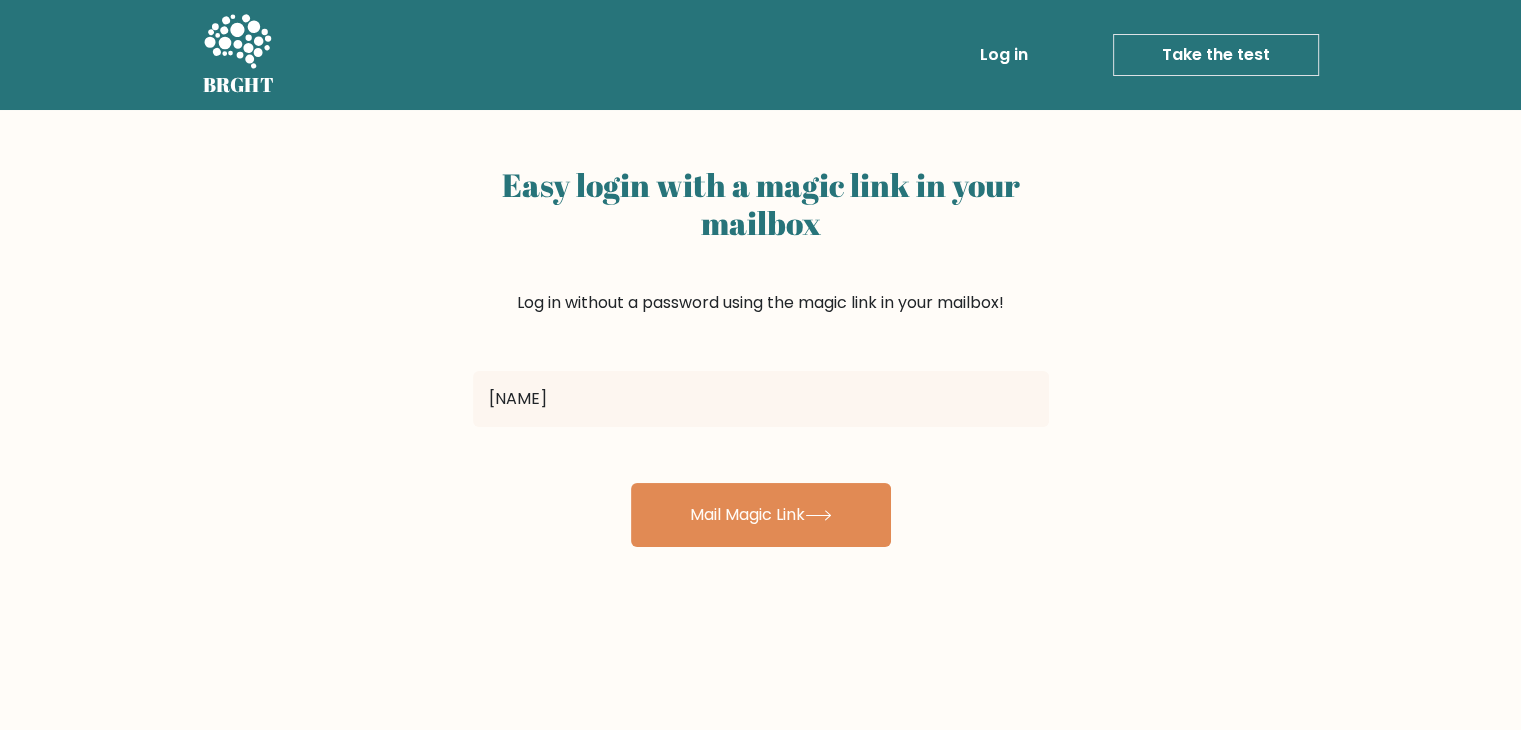 type on "roysiahaan3107@example.com" 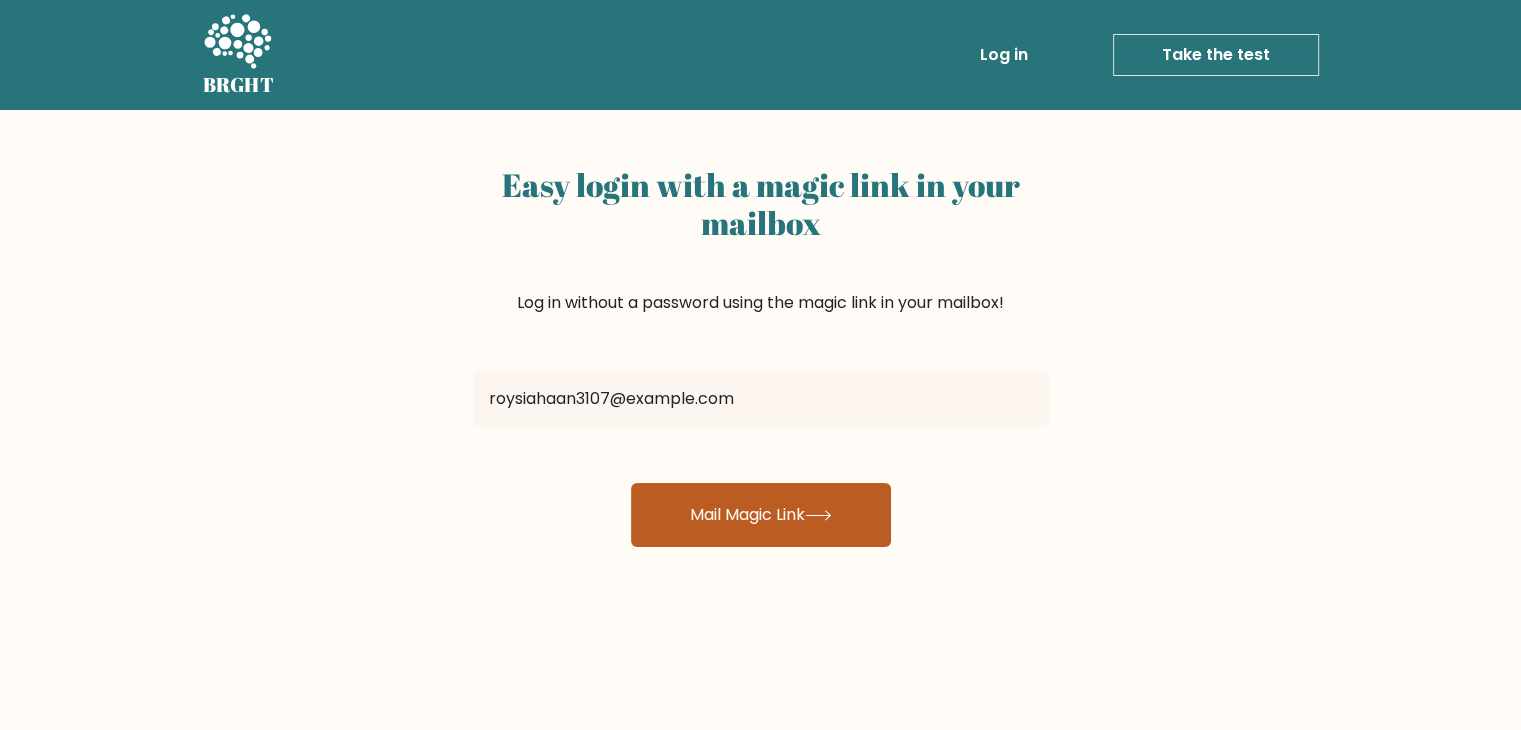 click on "Mail Magic Link" at bounding box center (761, 515) 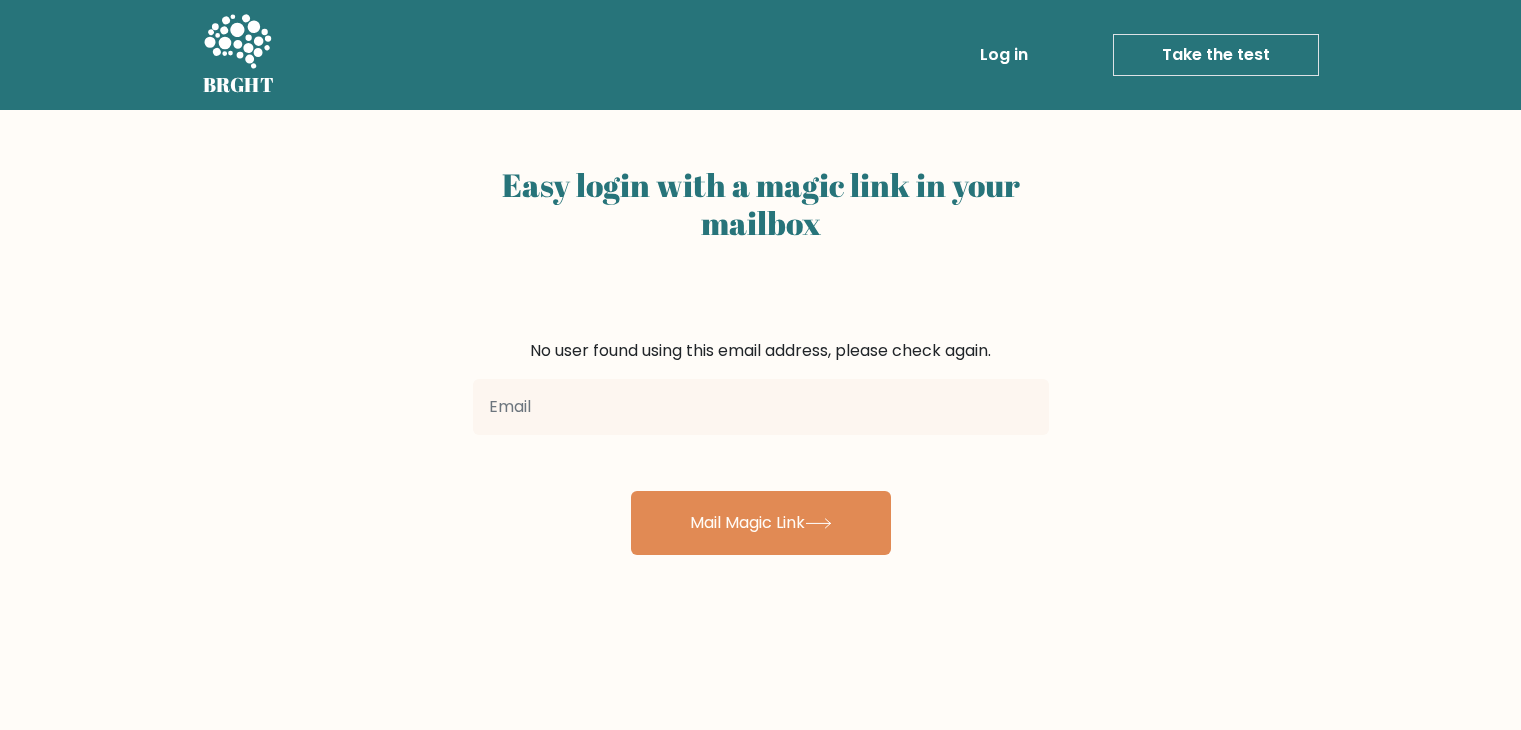 scroll, scrollTop: 0, scrollLeft: 0, axis: both 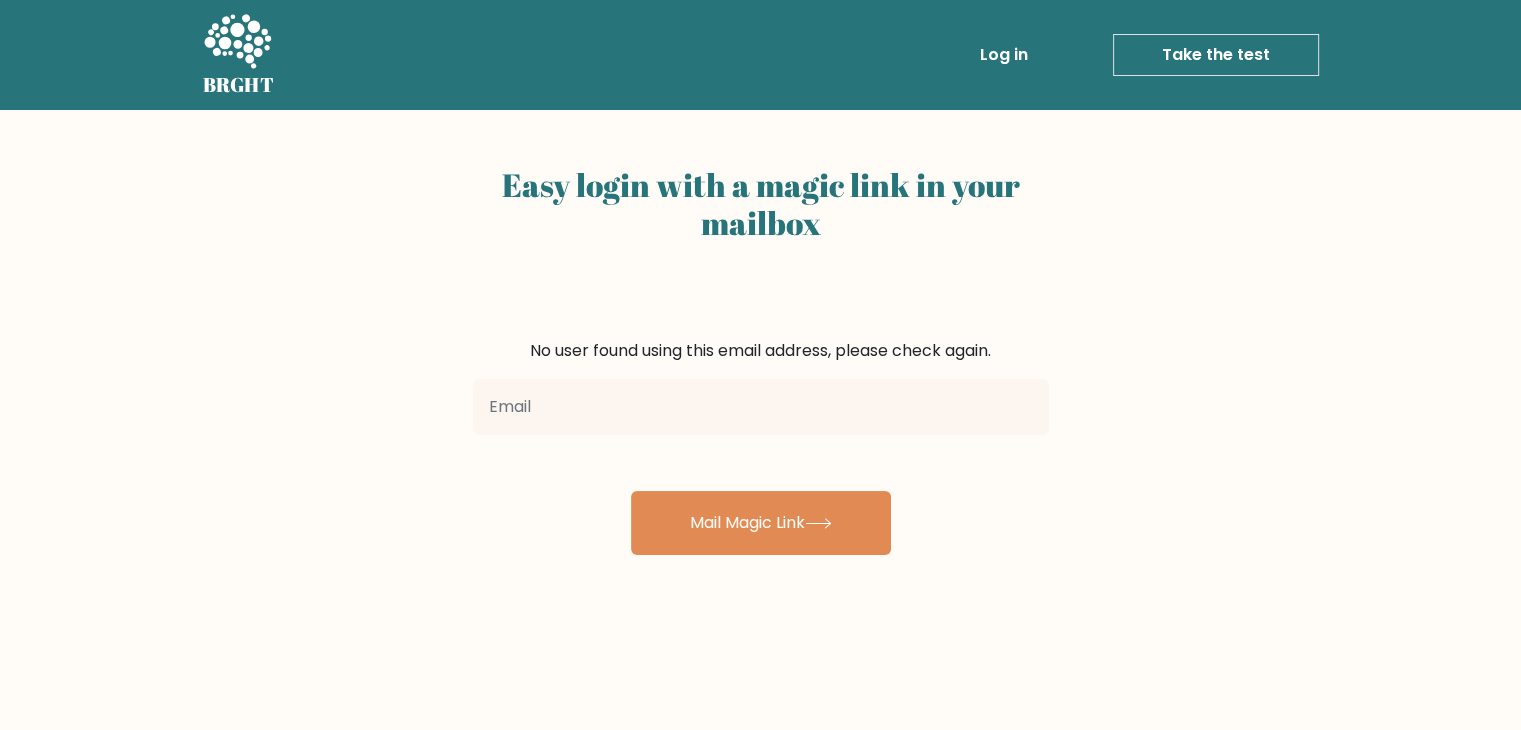 click on "Take the test" at bounding box center (1216, 55) 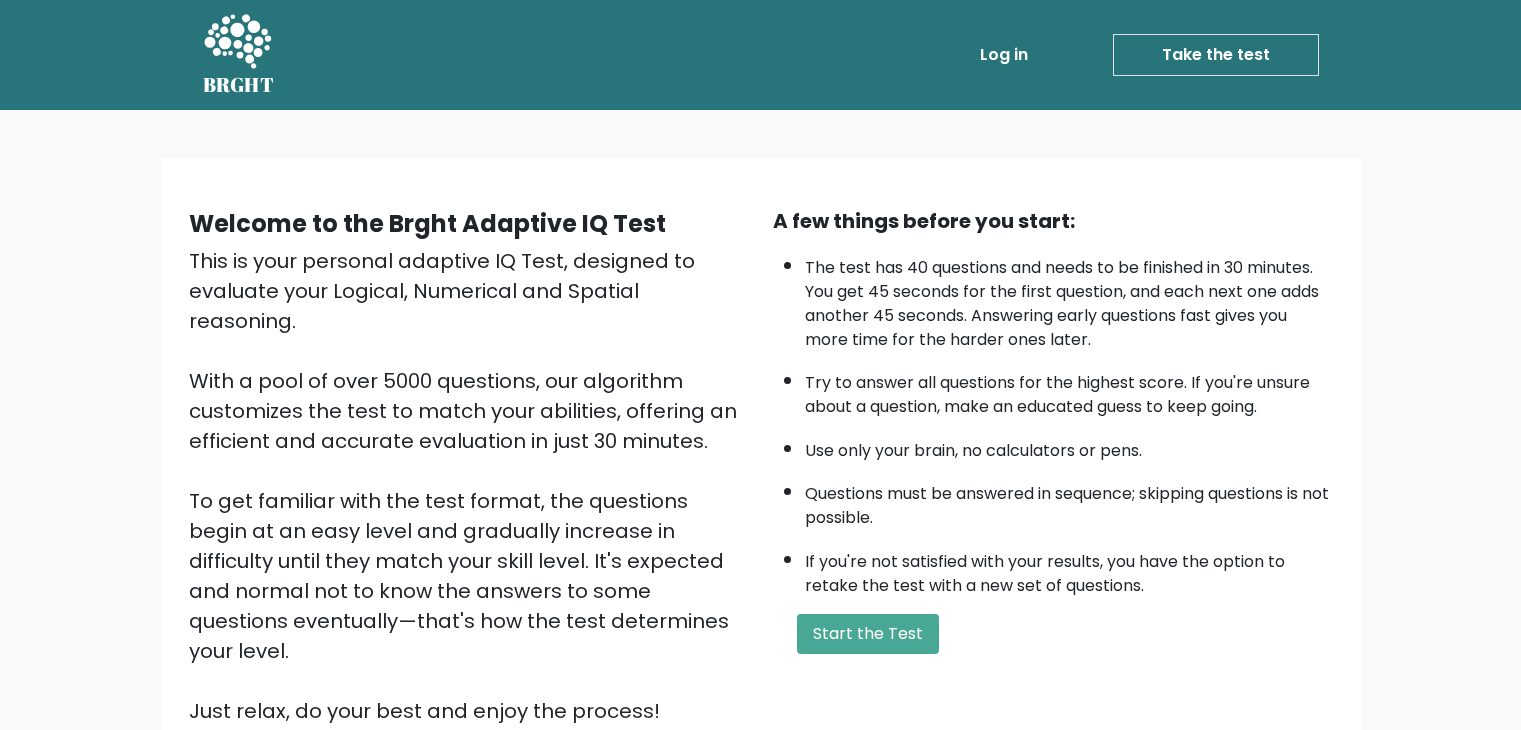 scroll, scrollTop: 0, scrollLeft: 0, axis: both 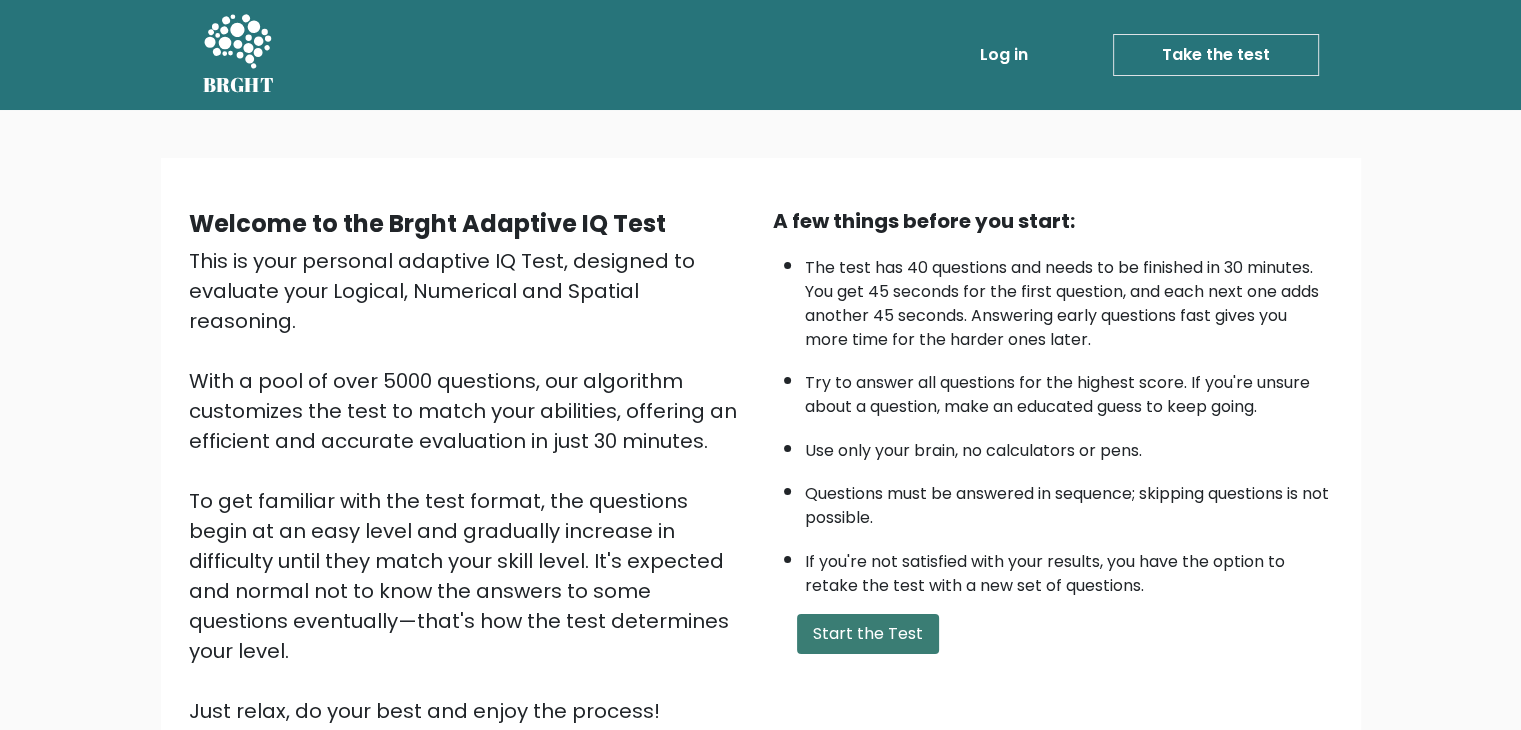 click on "Start the Test" at bounding box center (868, 634) 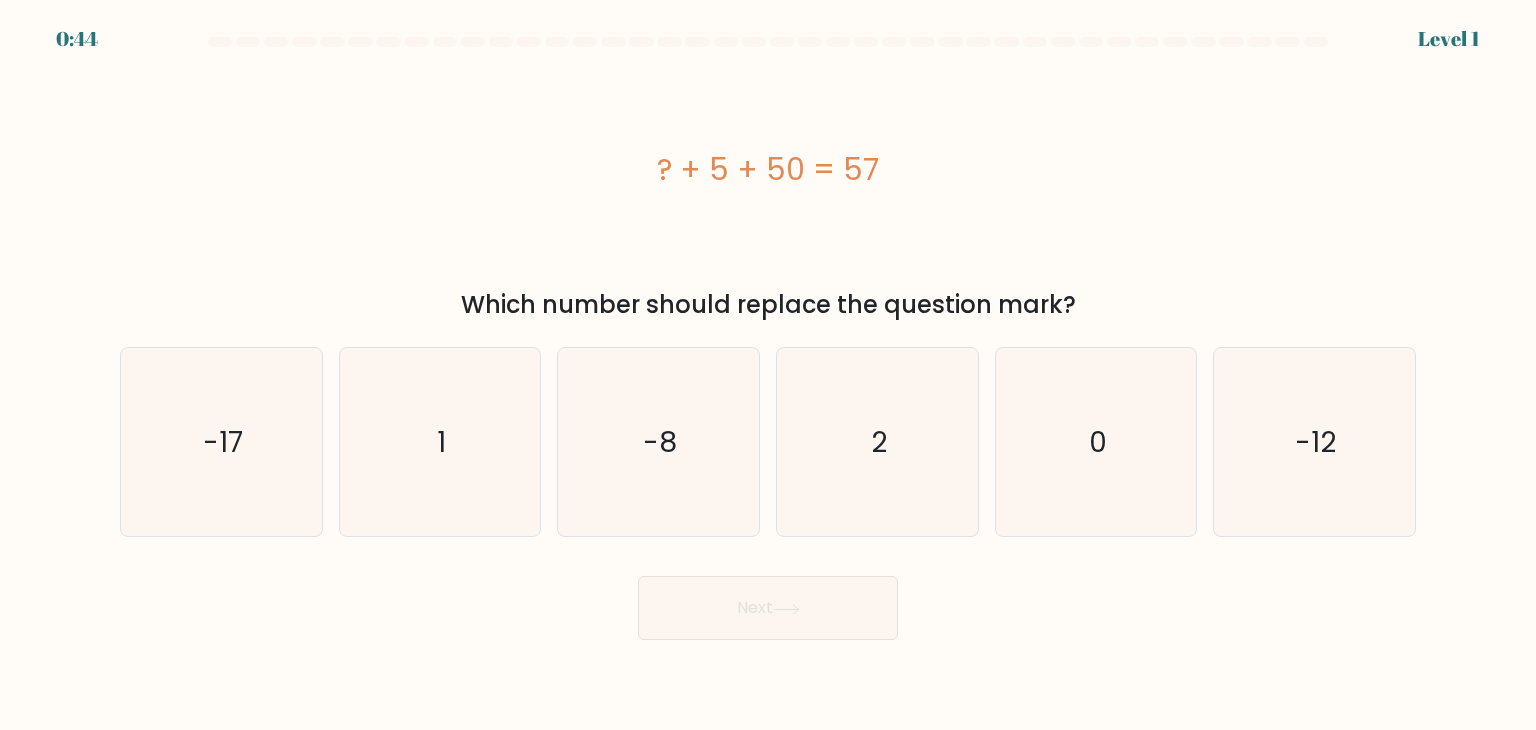 scroll, scrollTop: 0, scrollLeft: 0, axis: both 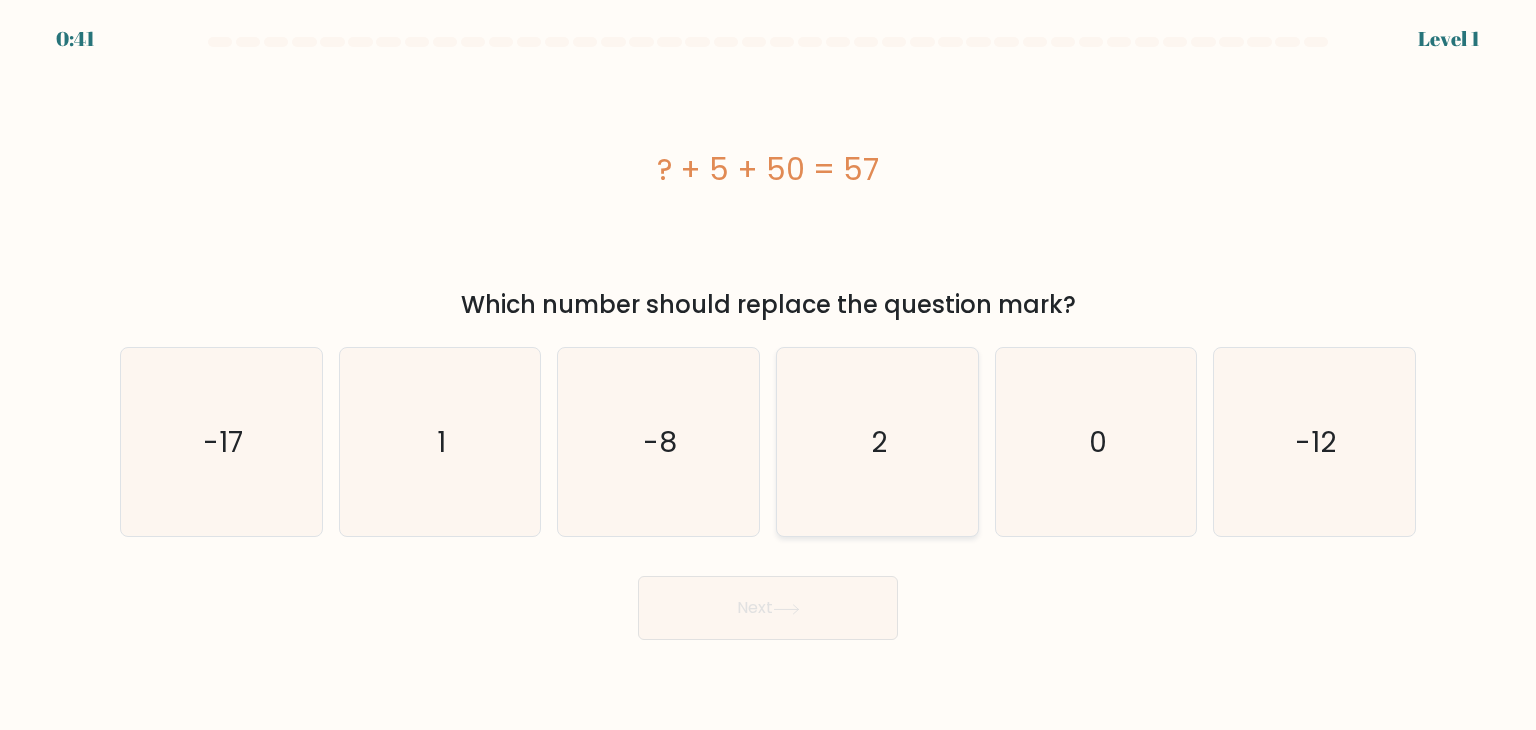 click on "2" 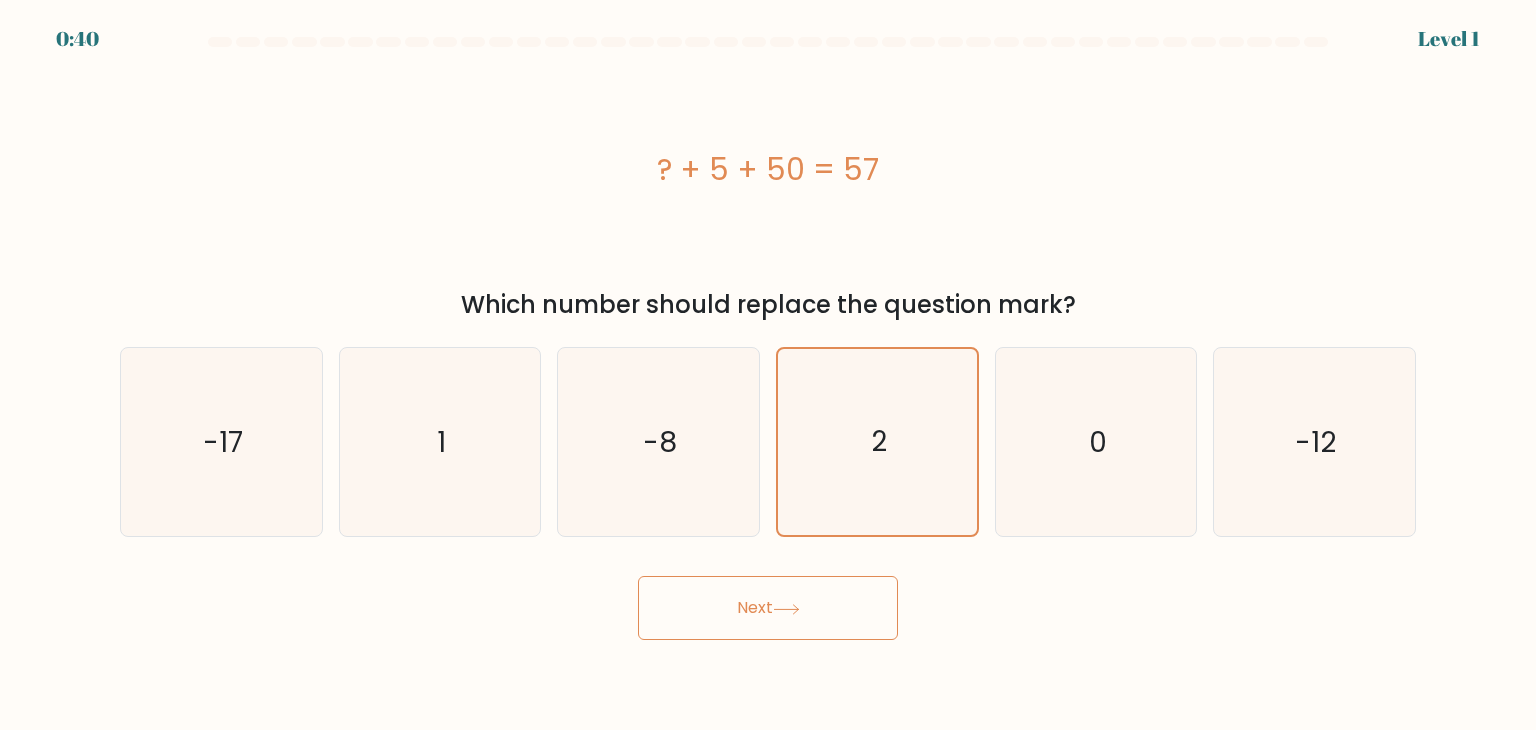 click on "Next" at bounding box center (768, 608) 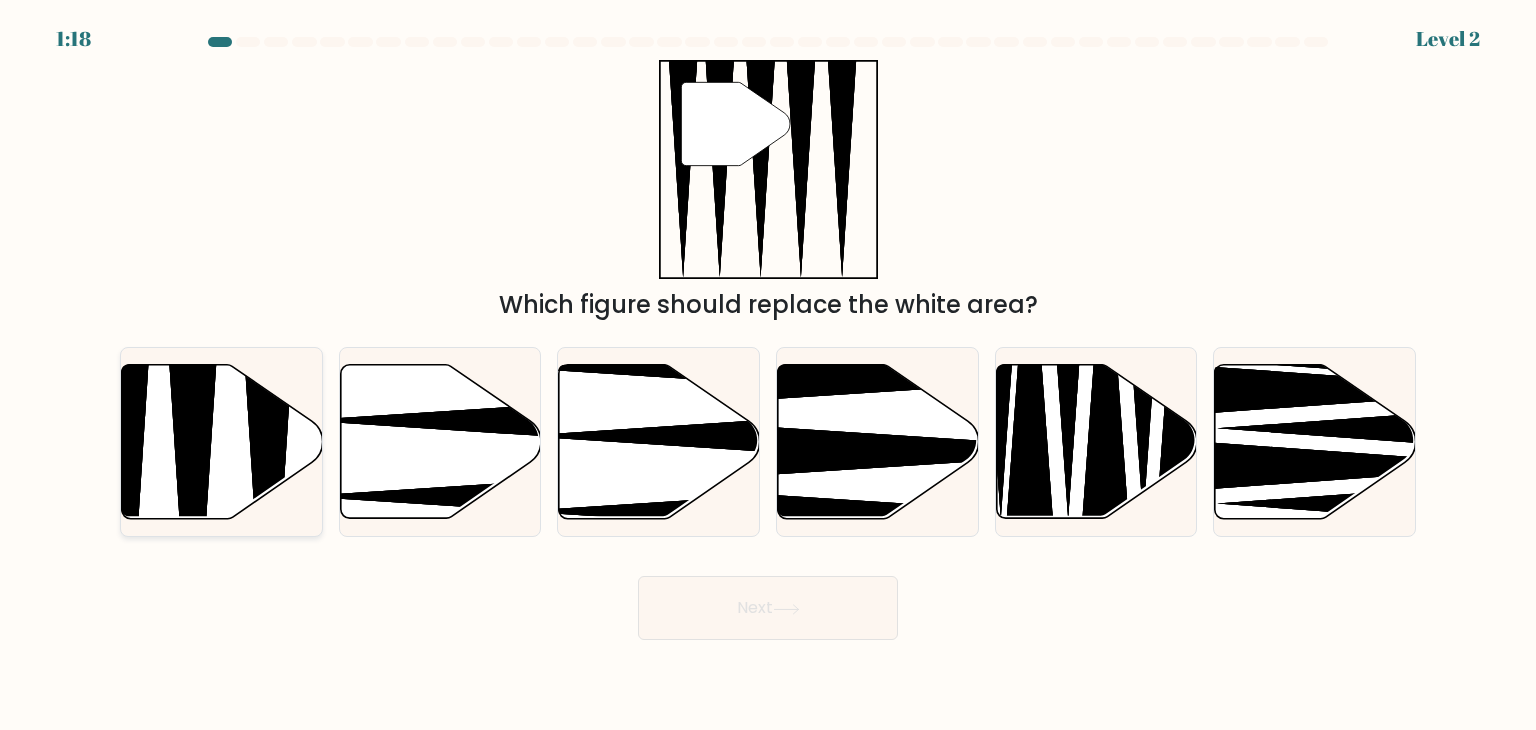 click 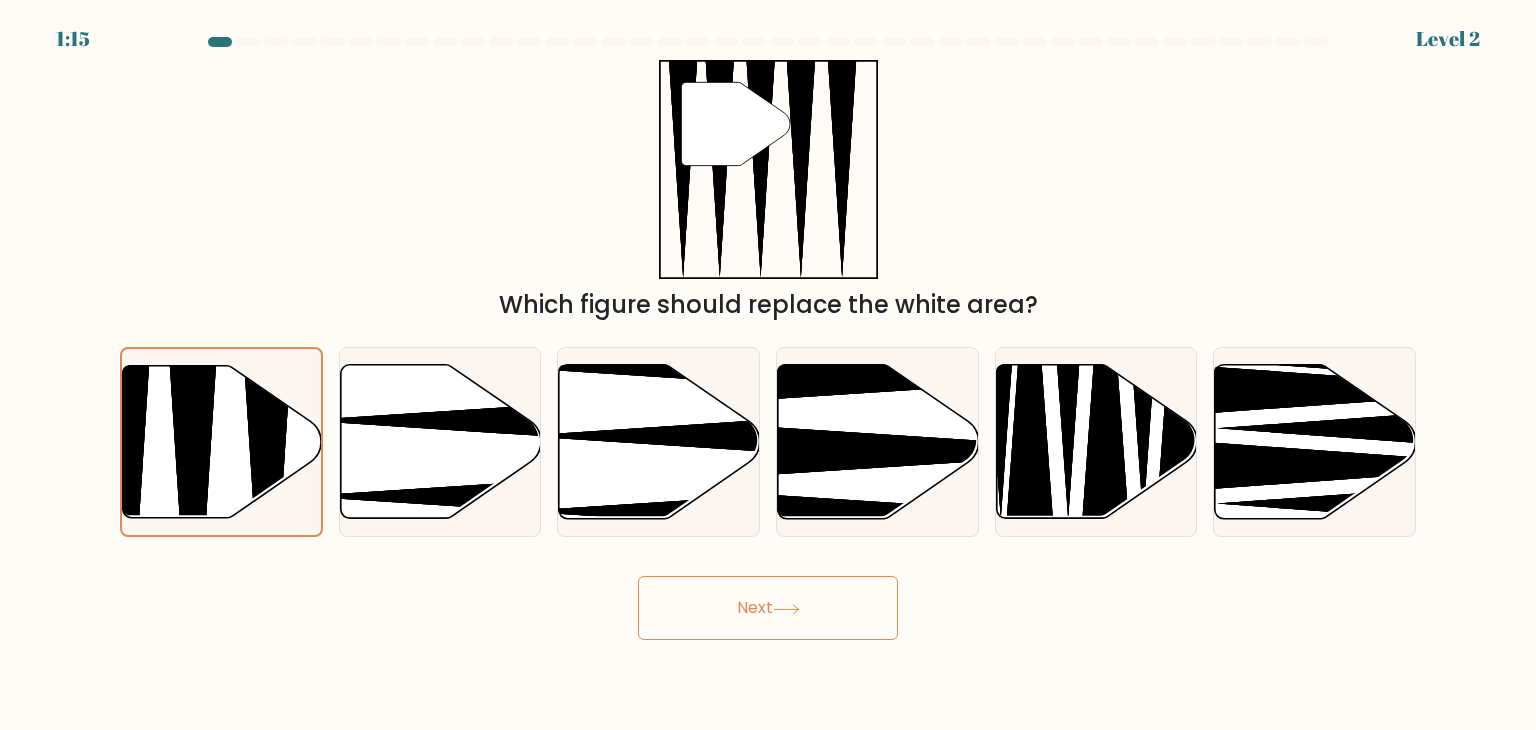 click on "Next" at bounding box center [768, 608] 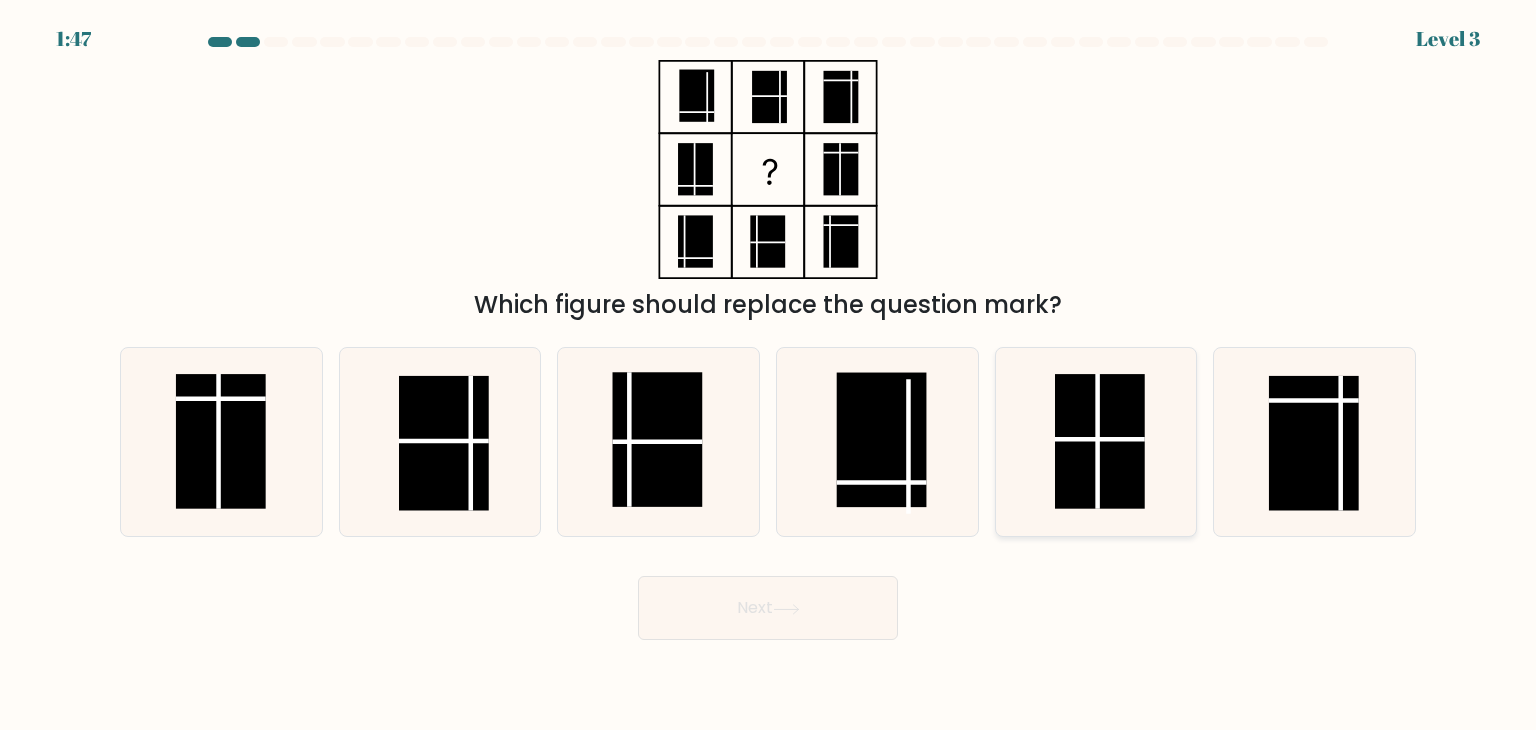 click 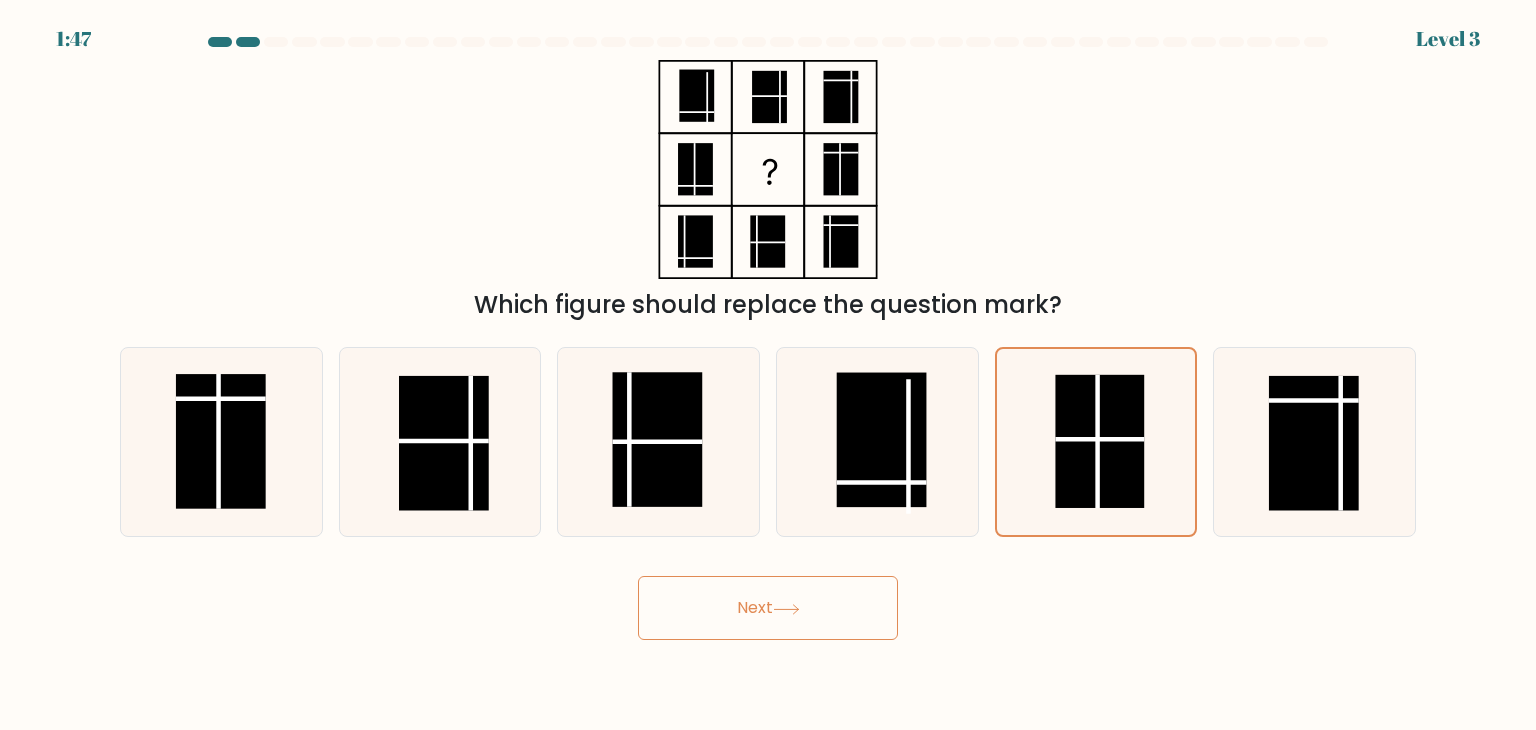 click on "Next" at bounding box center (768, 608) 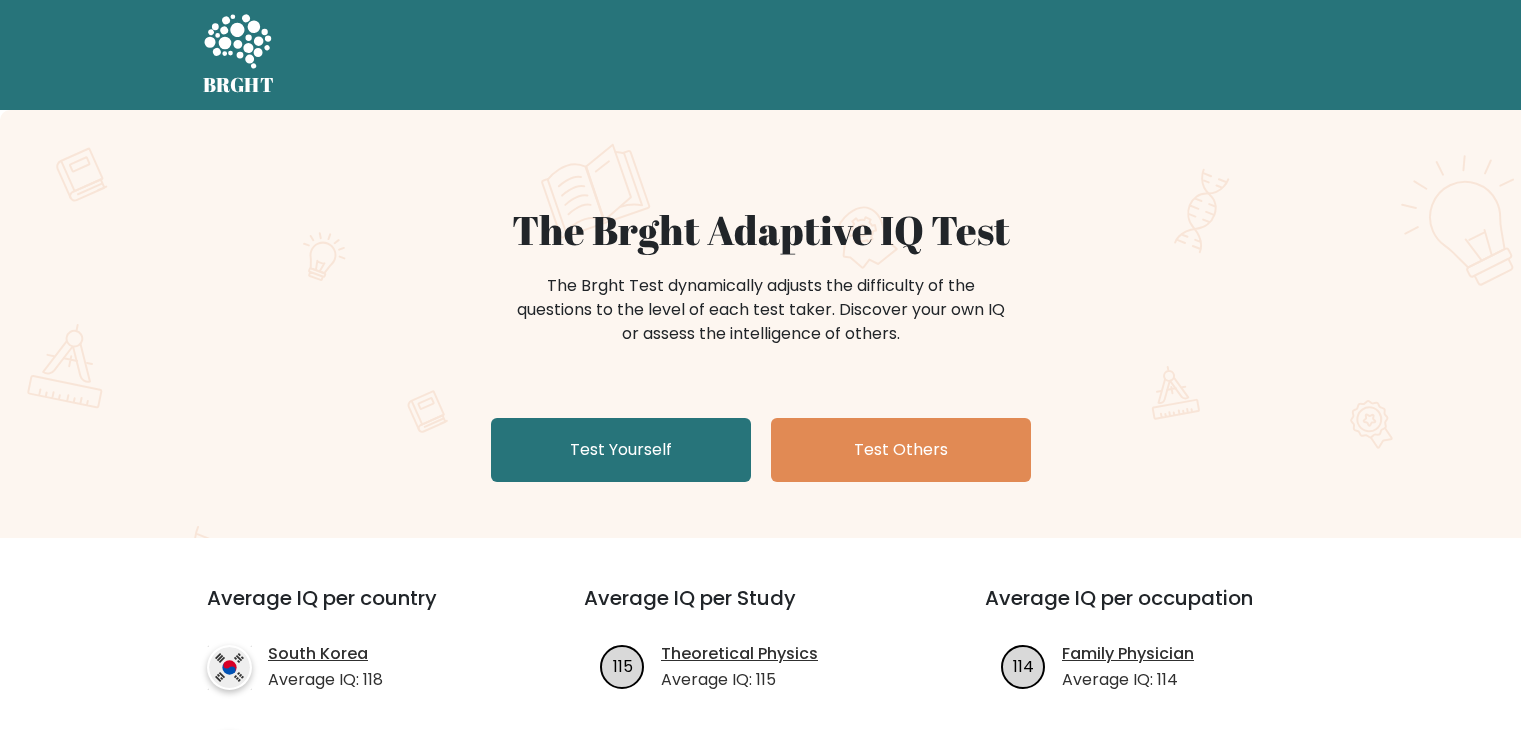 scroll, scrollTop: 0, scrollLeft: 0, axis: both 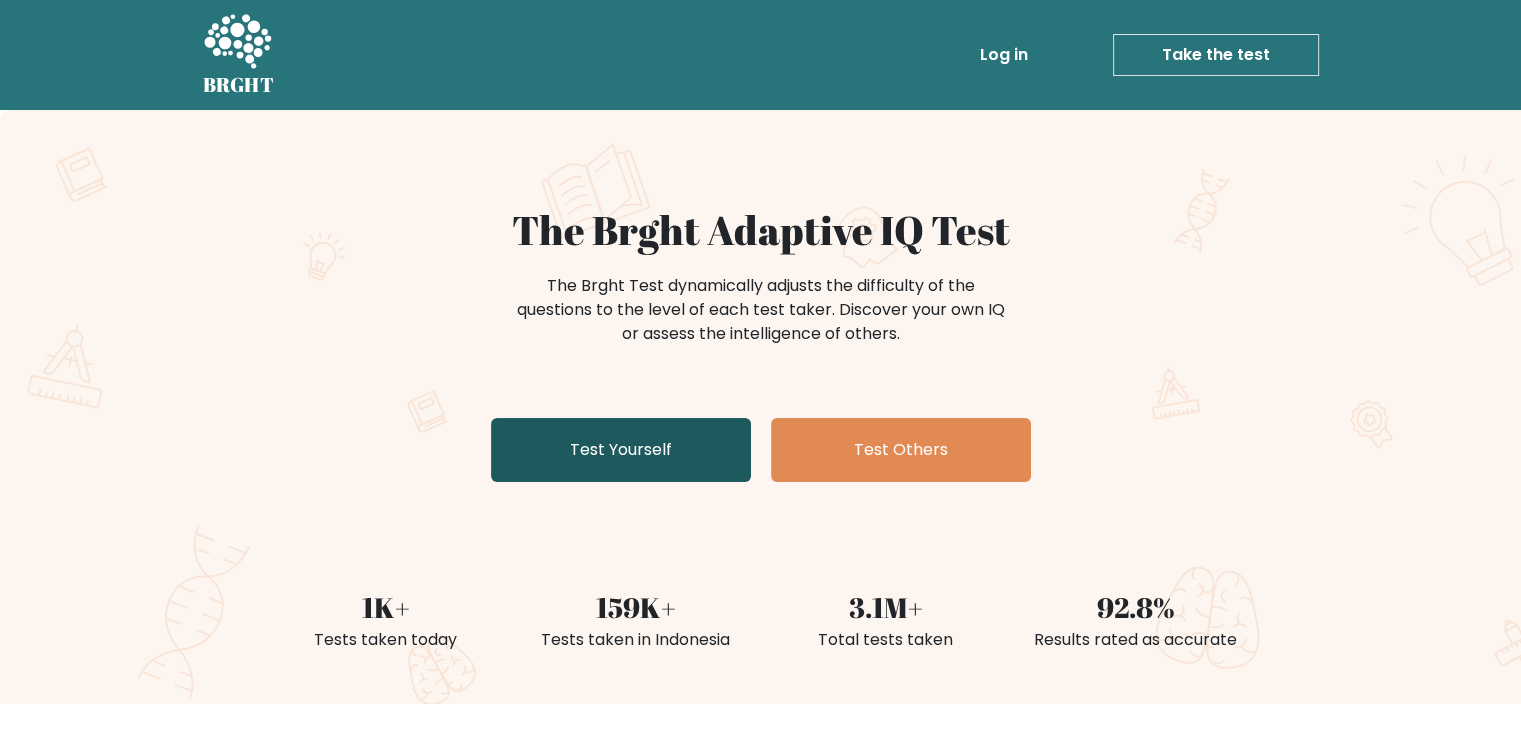 click on "Test Yourself" at bounding box center (621, 450) 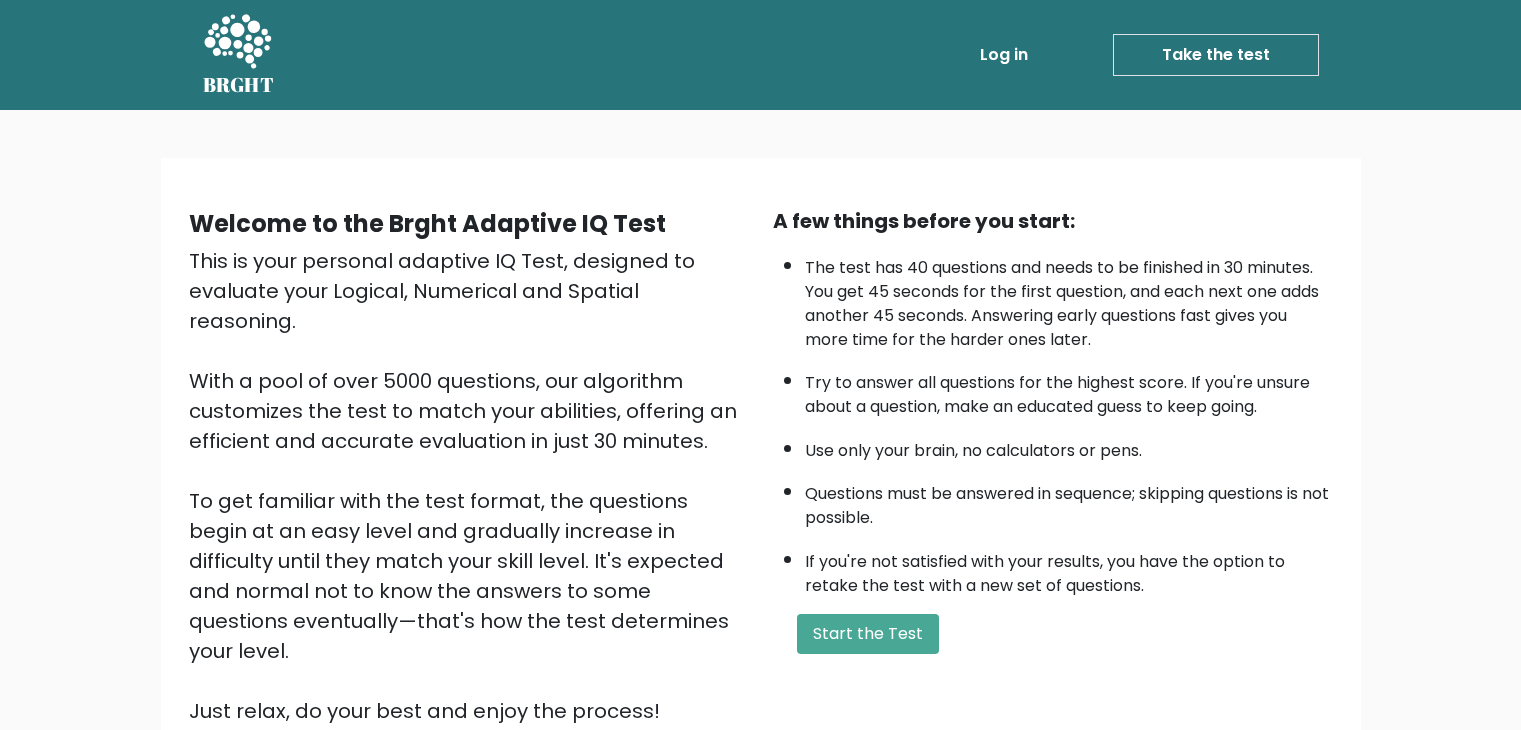 scroll, scrollTop: 0, scrollLeft: 0, axis: both 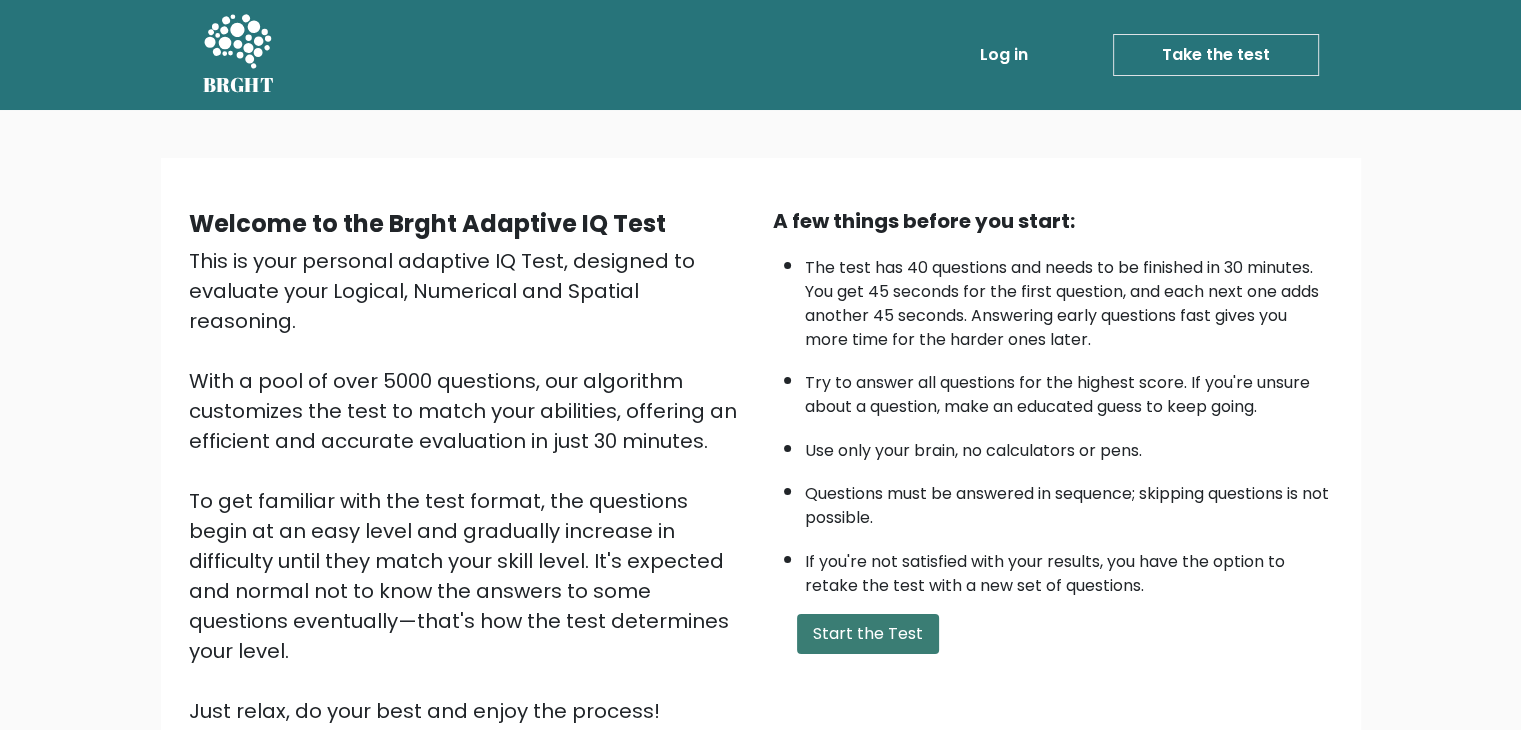 click on "Start the Test" at bounding box center [868, 634] 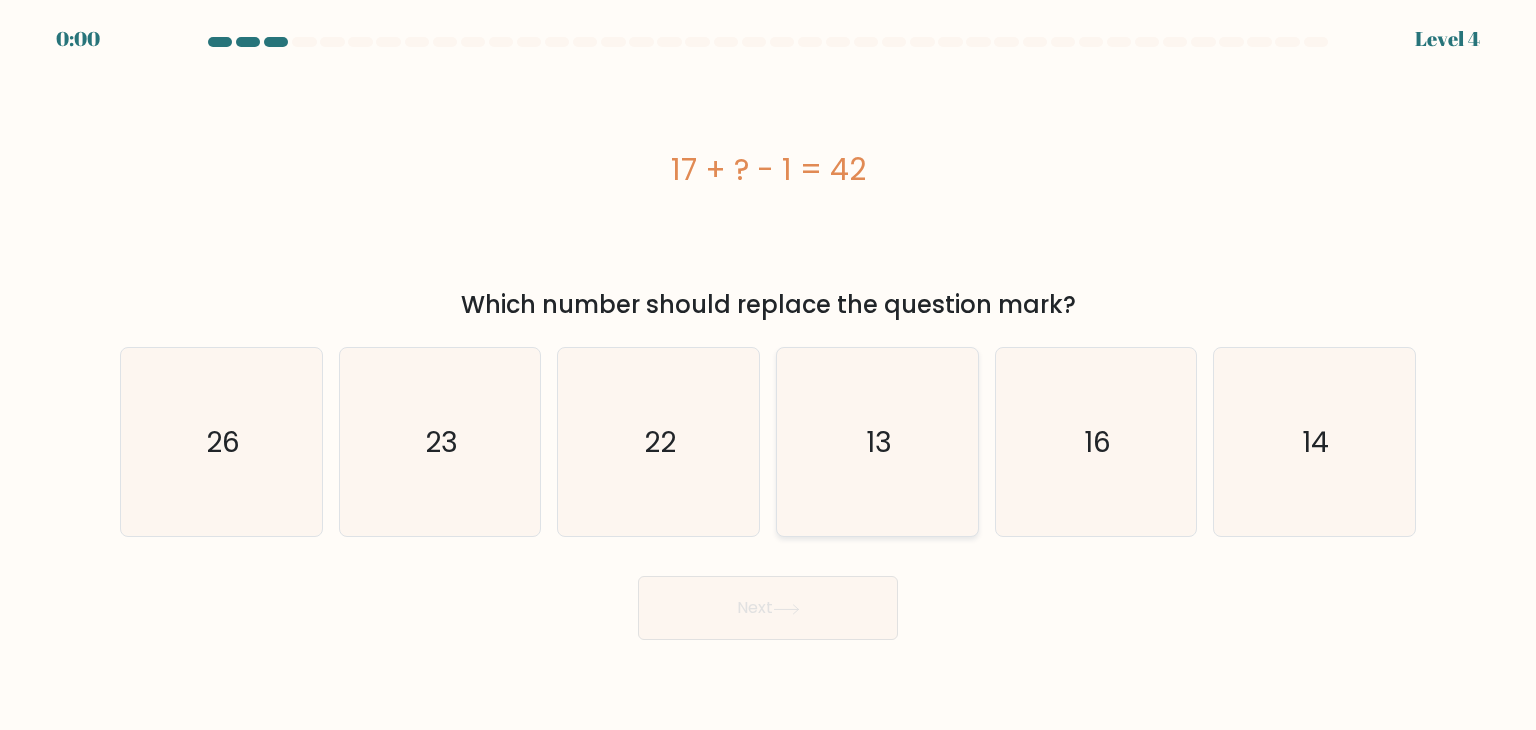 scroll, scrollTop: 0, scrollLeft: 0, axis: both 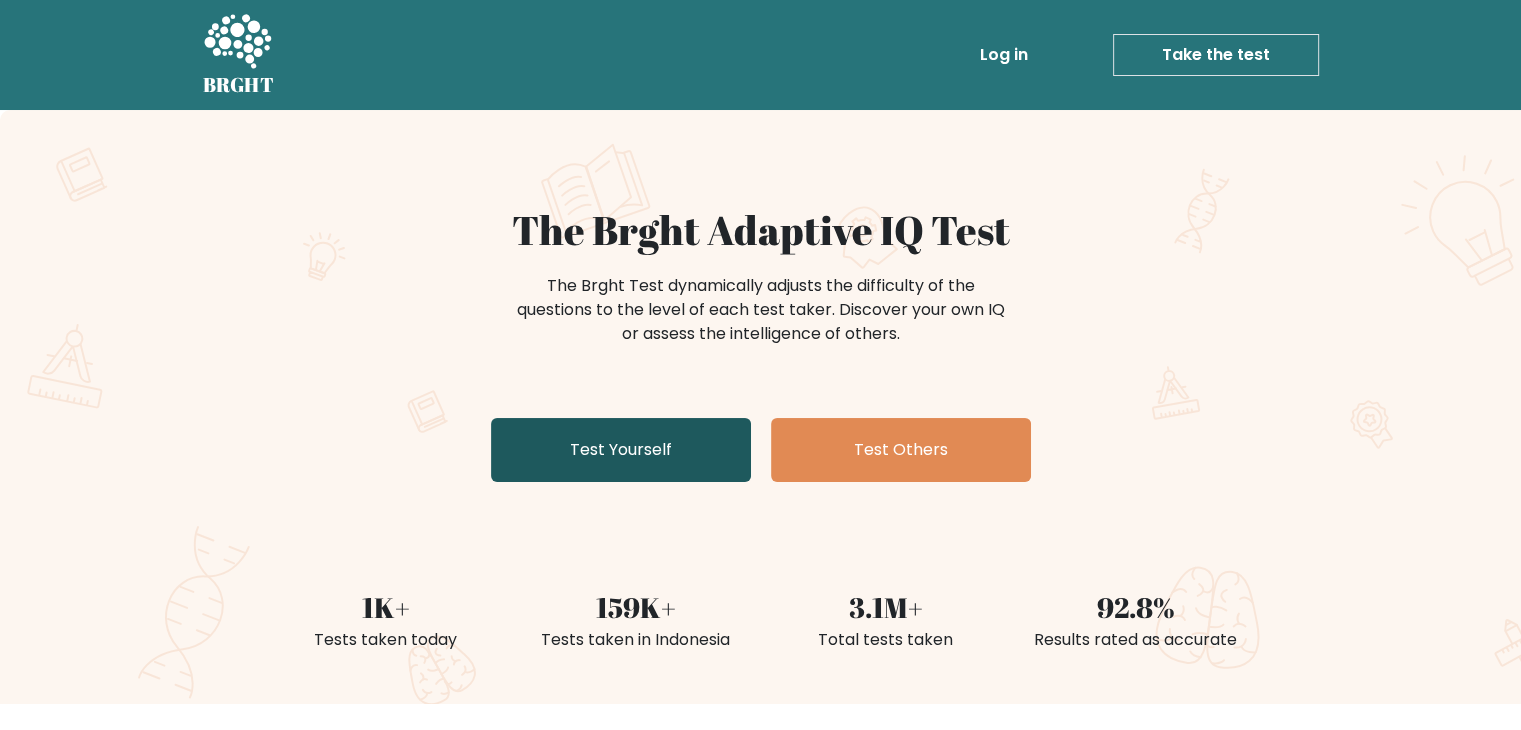 click on "Test Yourself" at bounding box center (621, 450) 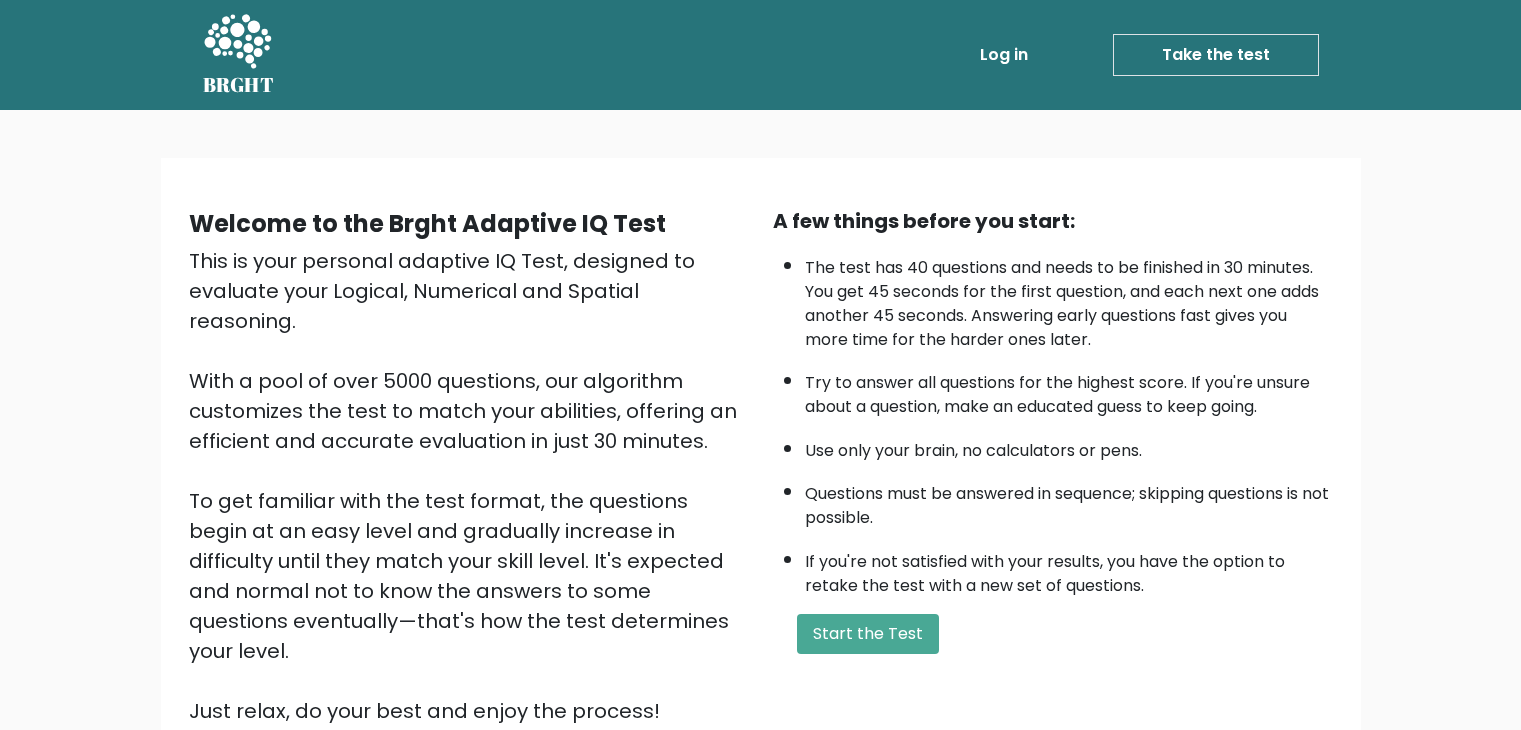 scroll, scrollTop: 0, scrollLeft: 0, axis: both 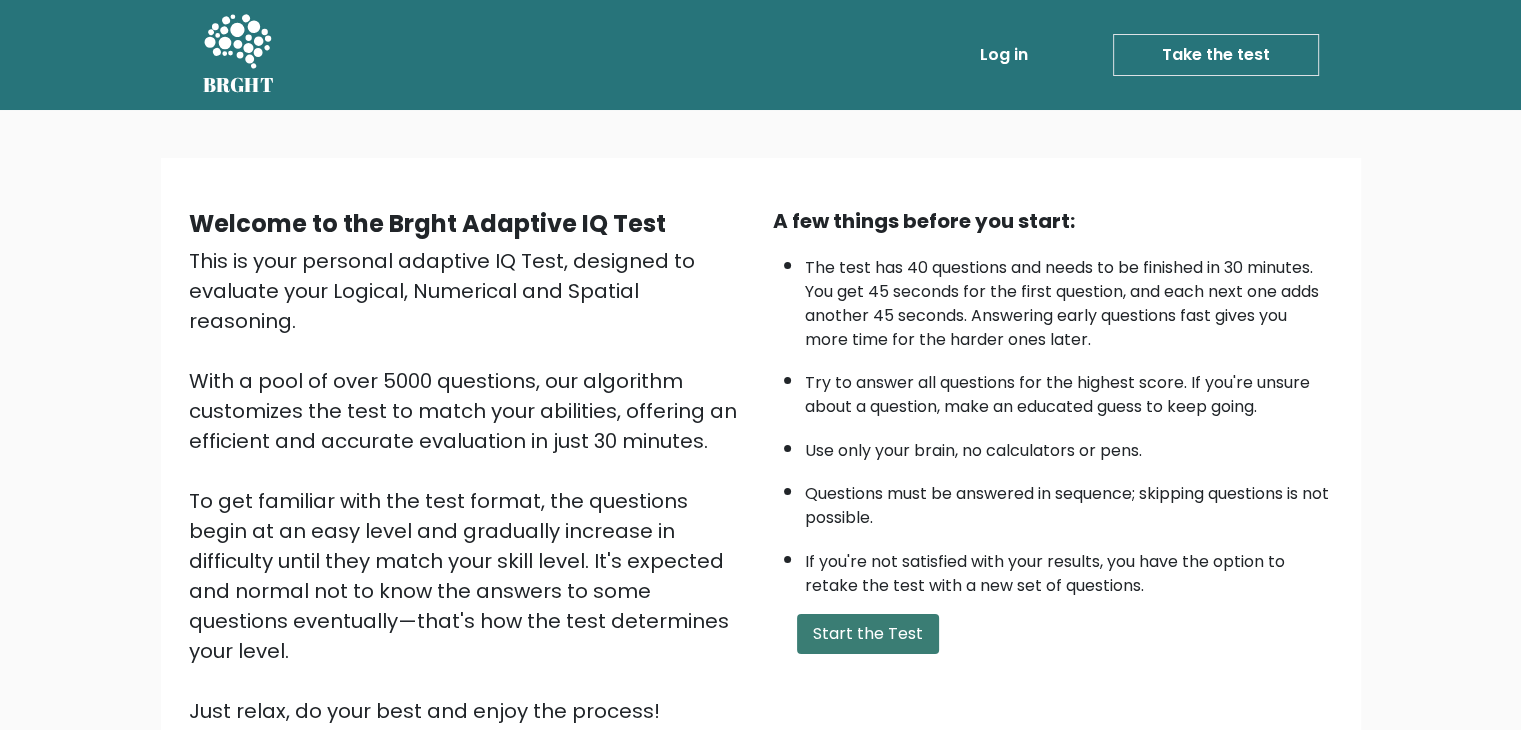 click on "Start the Test" at bounding box center [868, 634] 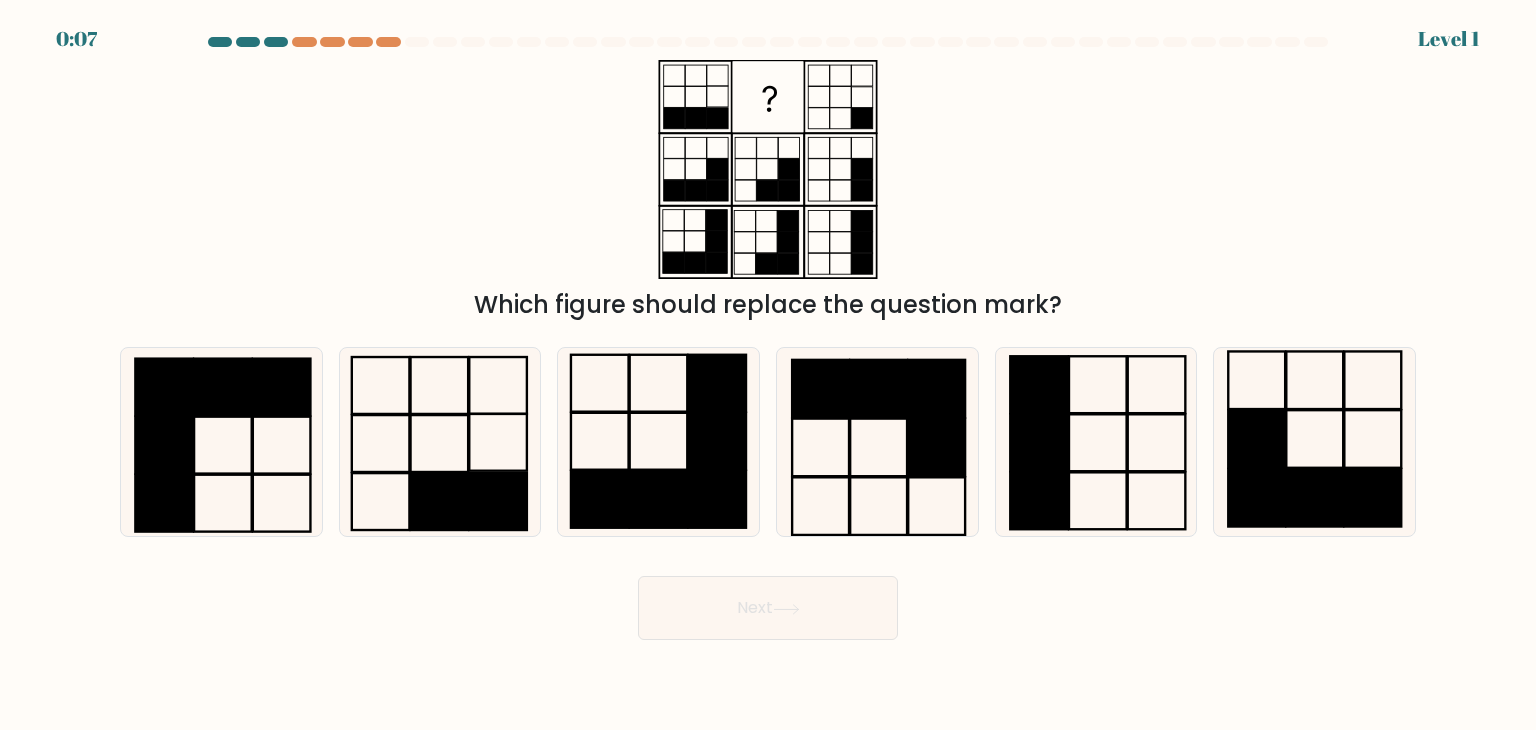 scroll, scrollTop: 0, scrollLeft: 0, axis: both 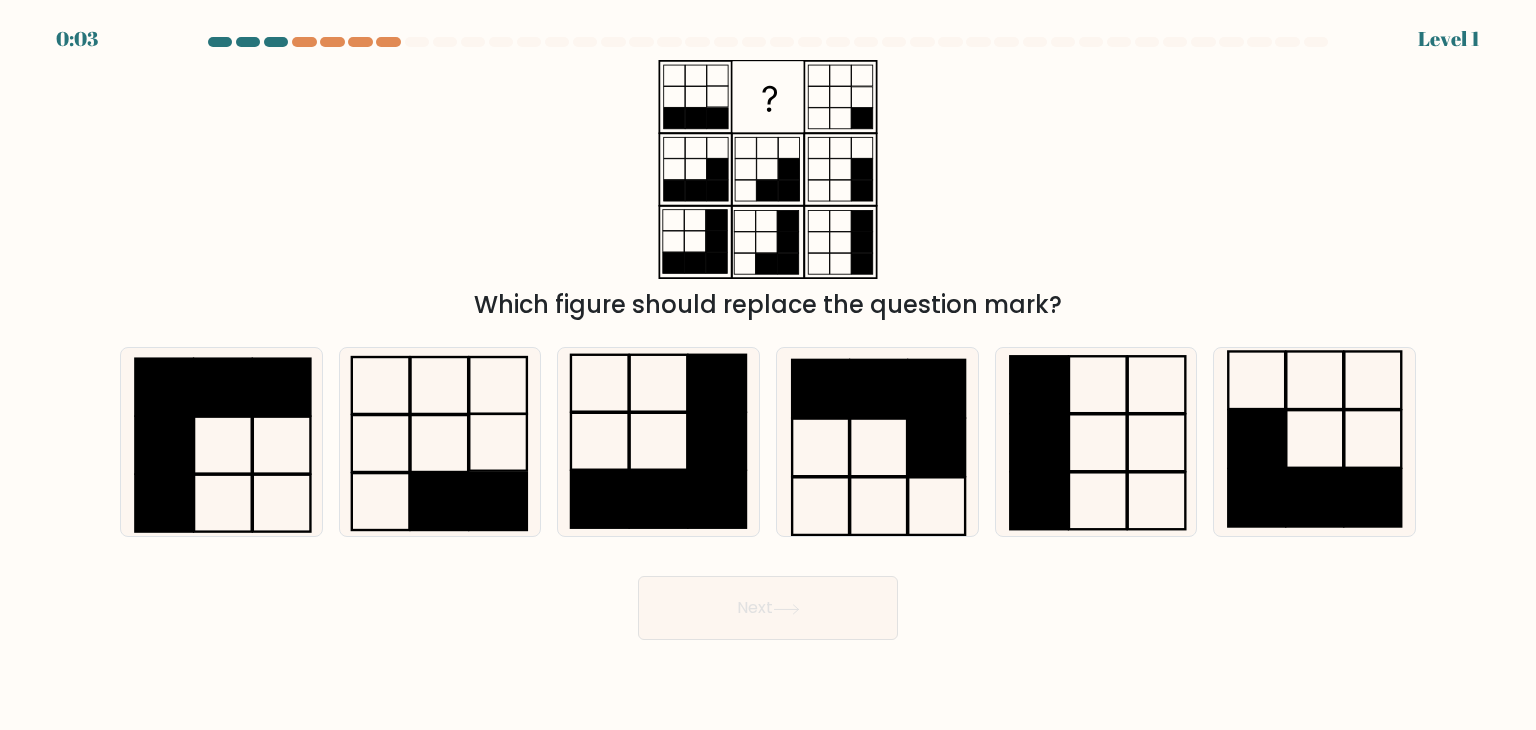 click at bounding box center (220, 42) 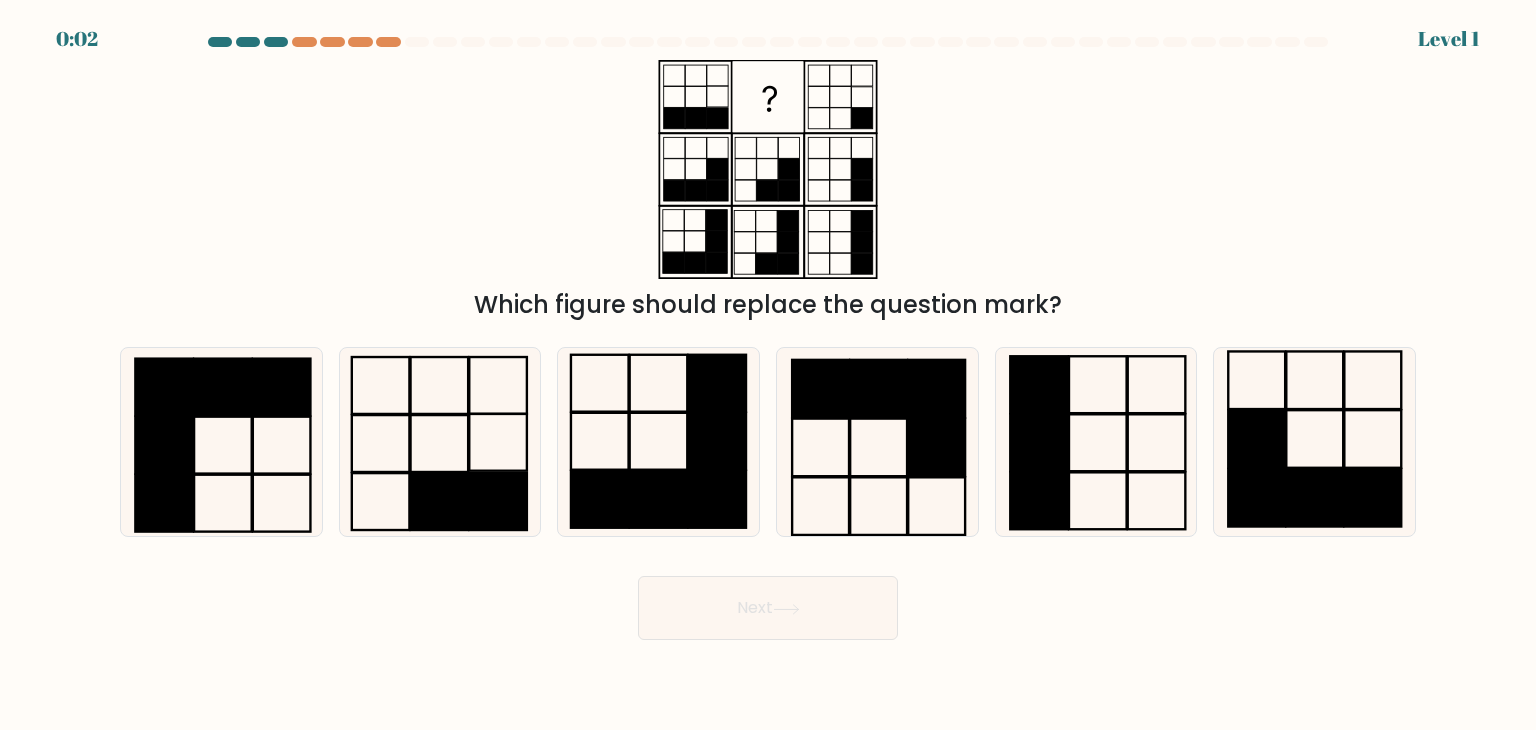 click on "0:02
Level 1" at bounding box center [768, 27] 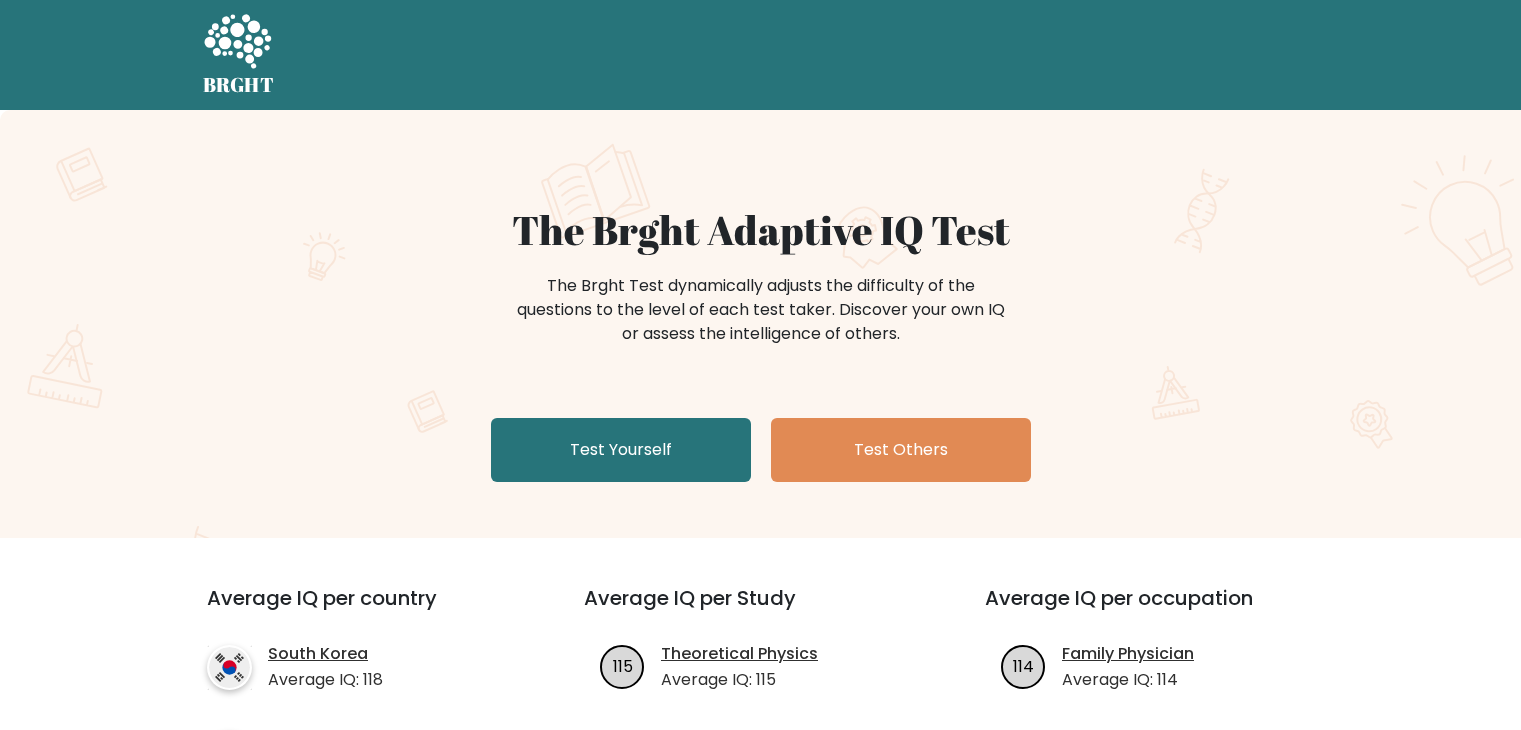 scroll, scrollTop: 0, scrollLeft: 0, axis: both 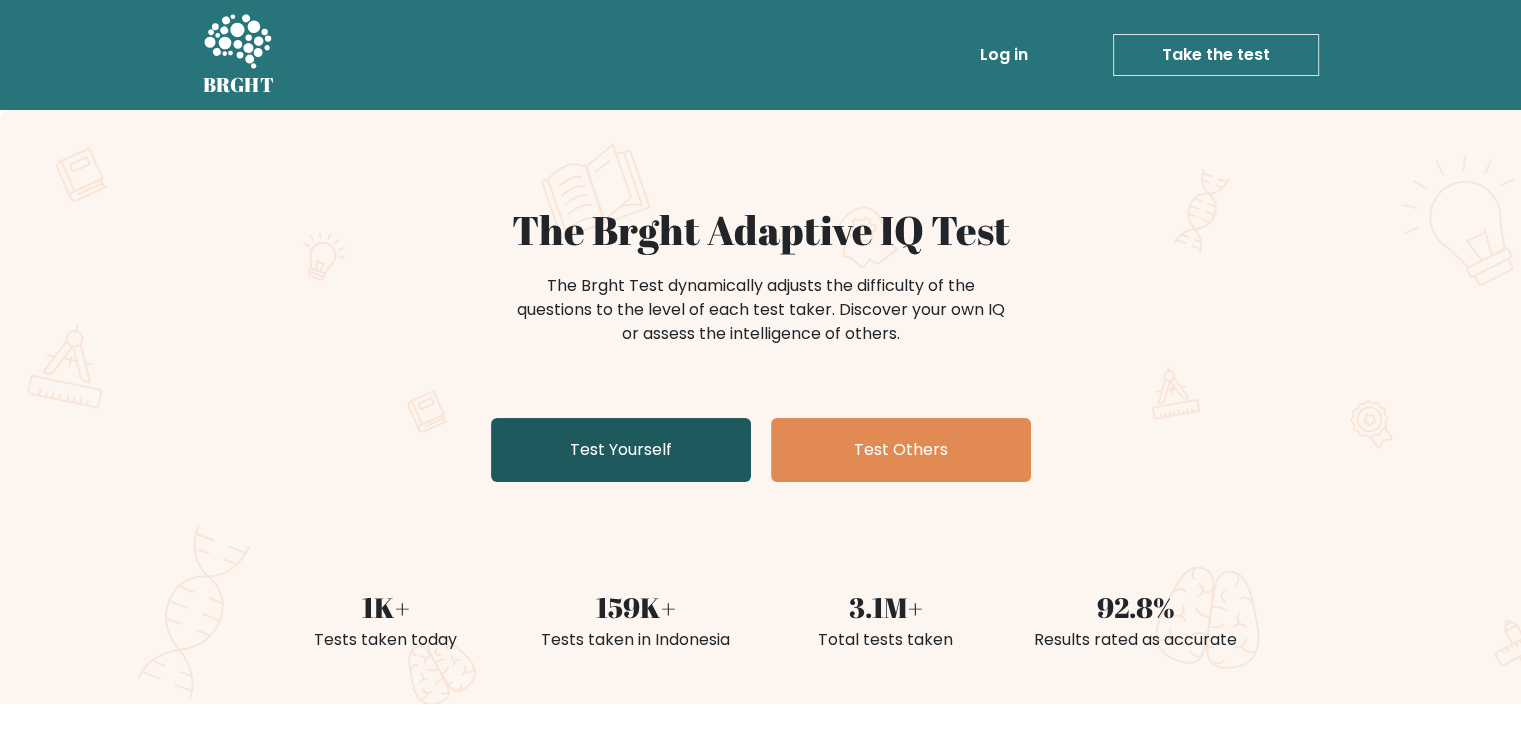 click on "Test Yourself" at bounding box center [621, 450] 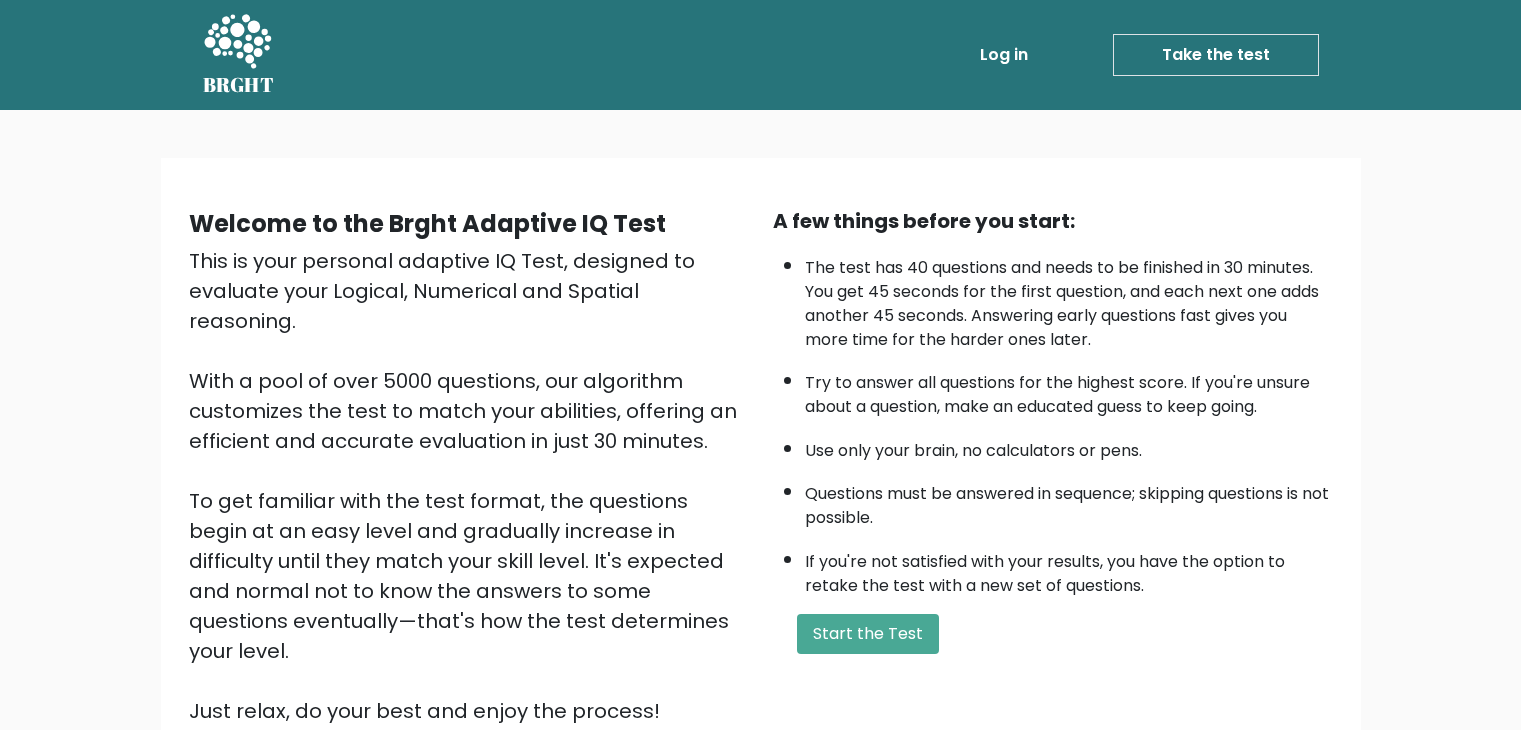 scroll, scrollTop: 0, scrollLeft: 0, axis: both 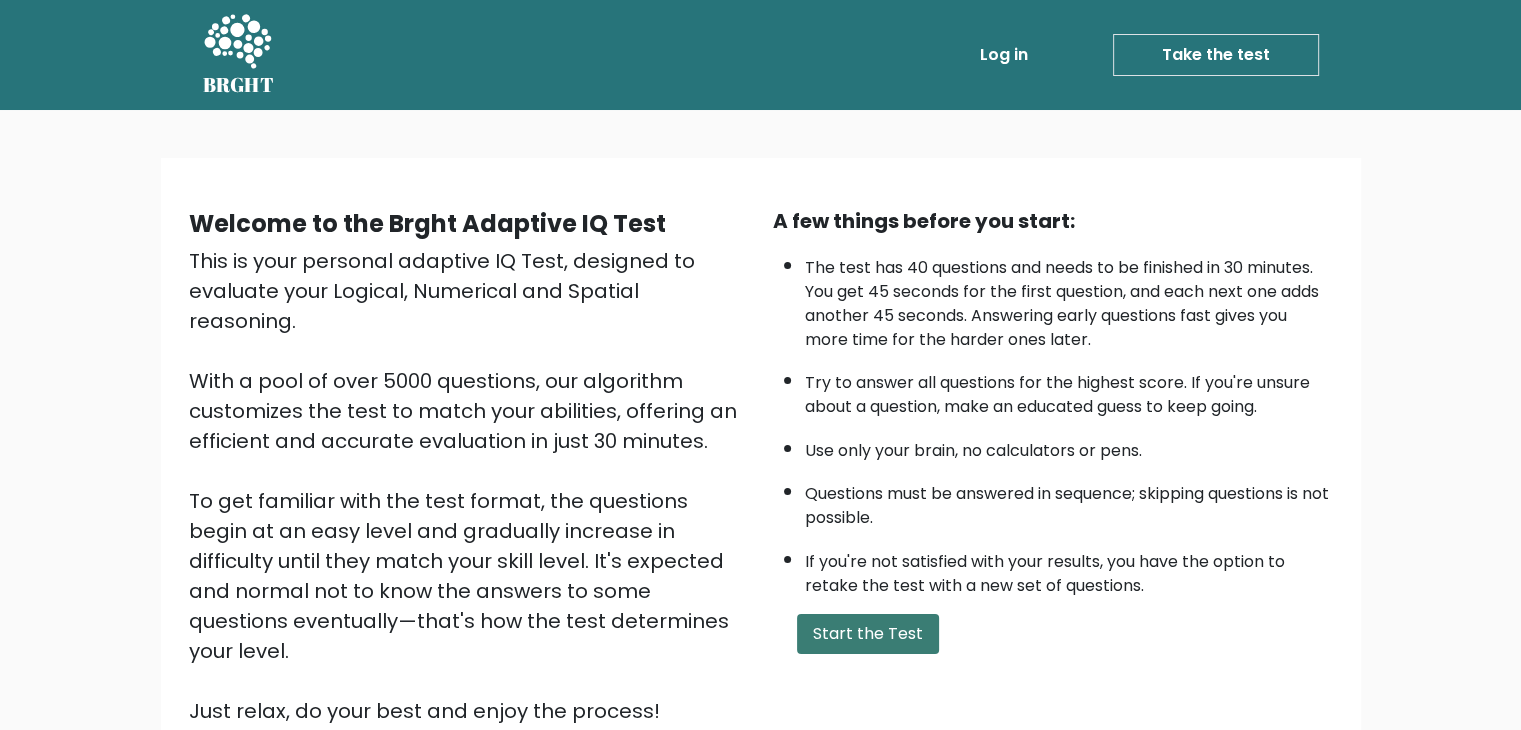 click on "Start the Test" at bounding box center [868, 634] 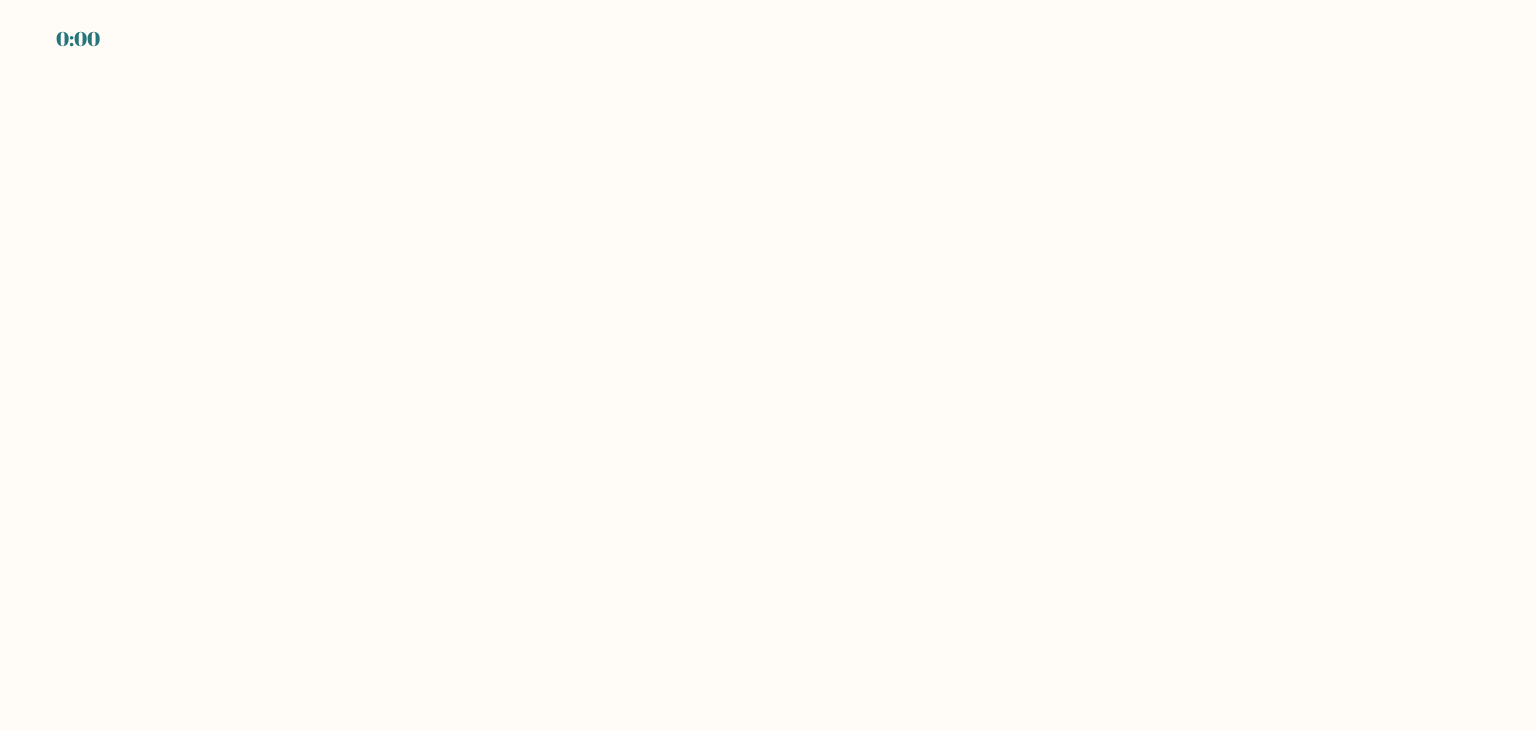 scroll, scrollTop: 0, scrollLeft: 0, axis: both 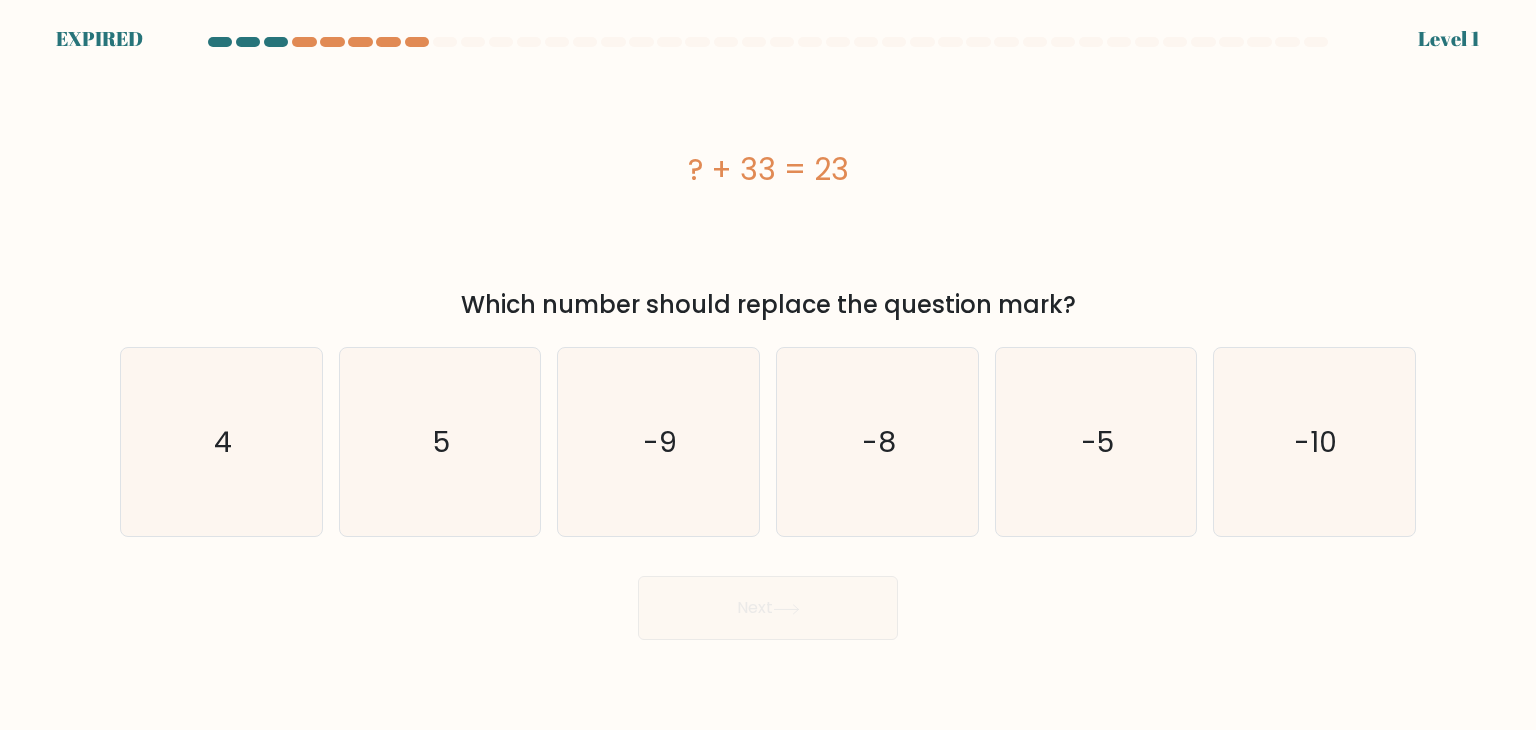 click on "EXPIRED
Level 1" at bounding box center (768, 27) 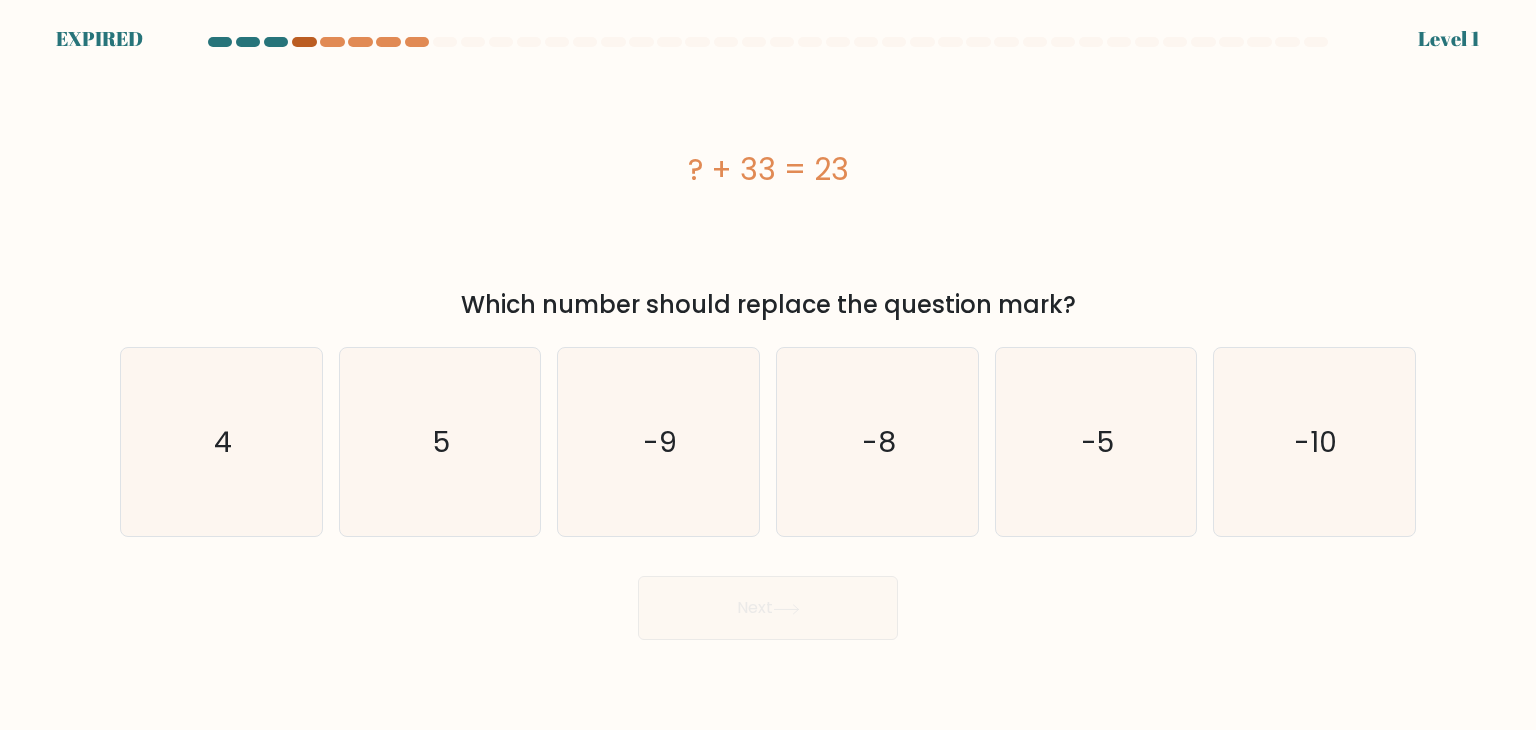 click at bounding box center [304, 42] 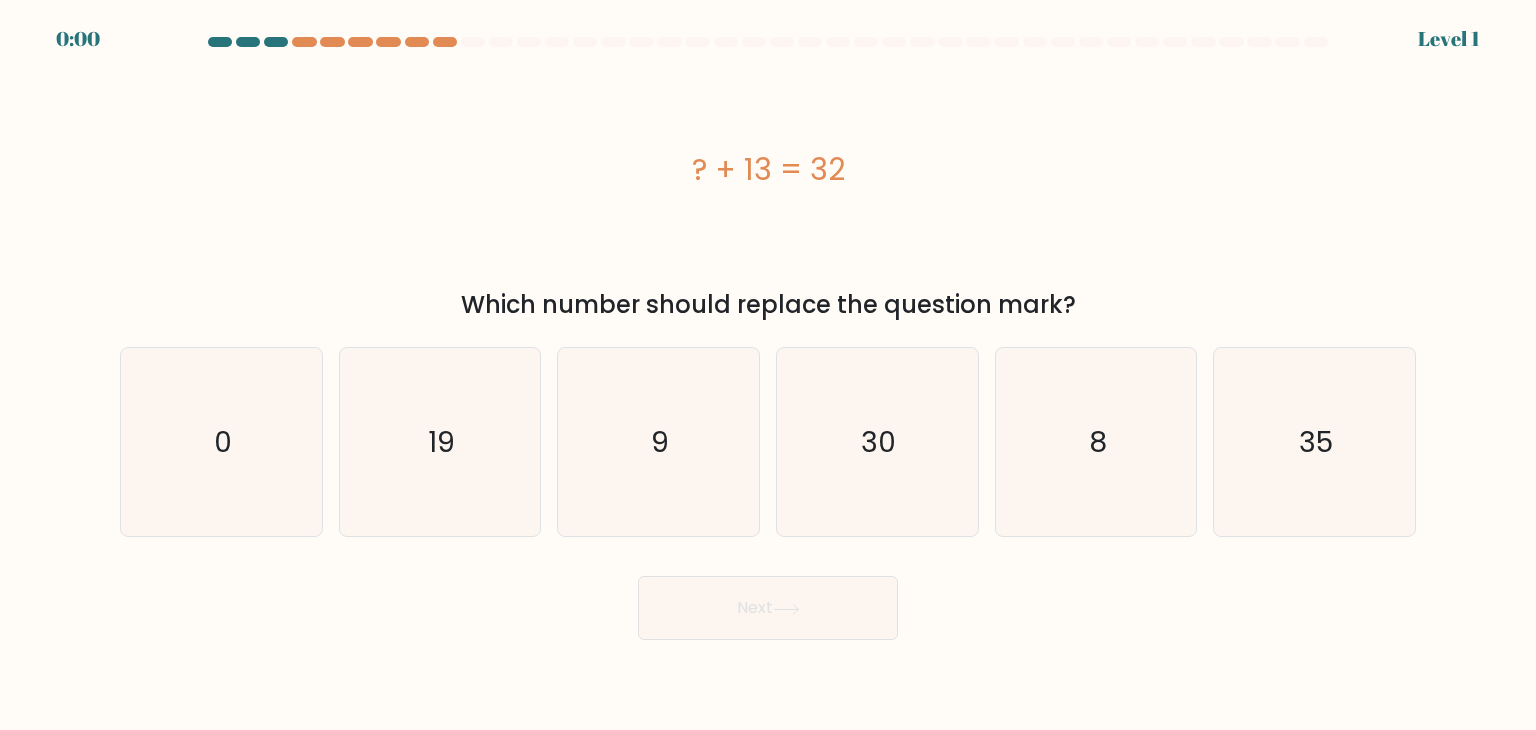 scroll, scrollTop: 0, scrollLeft: 0, axis: both 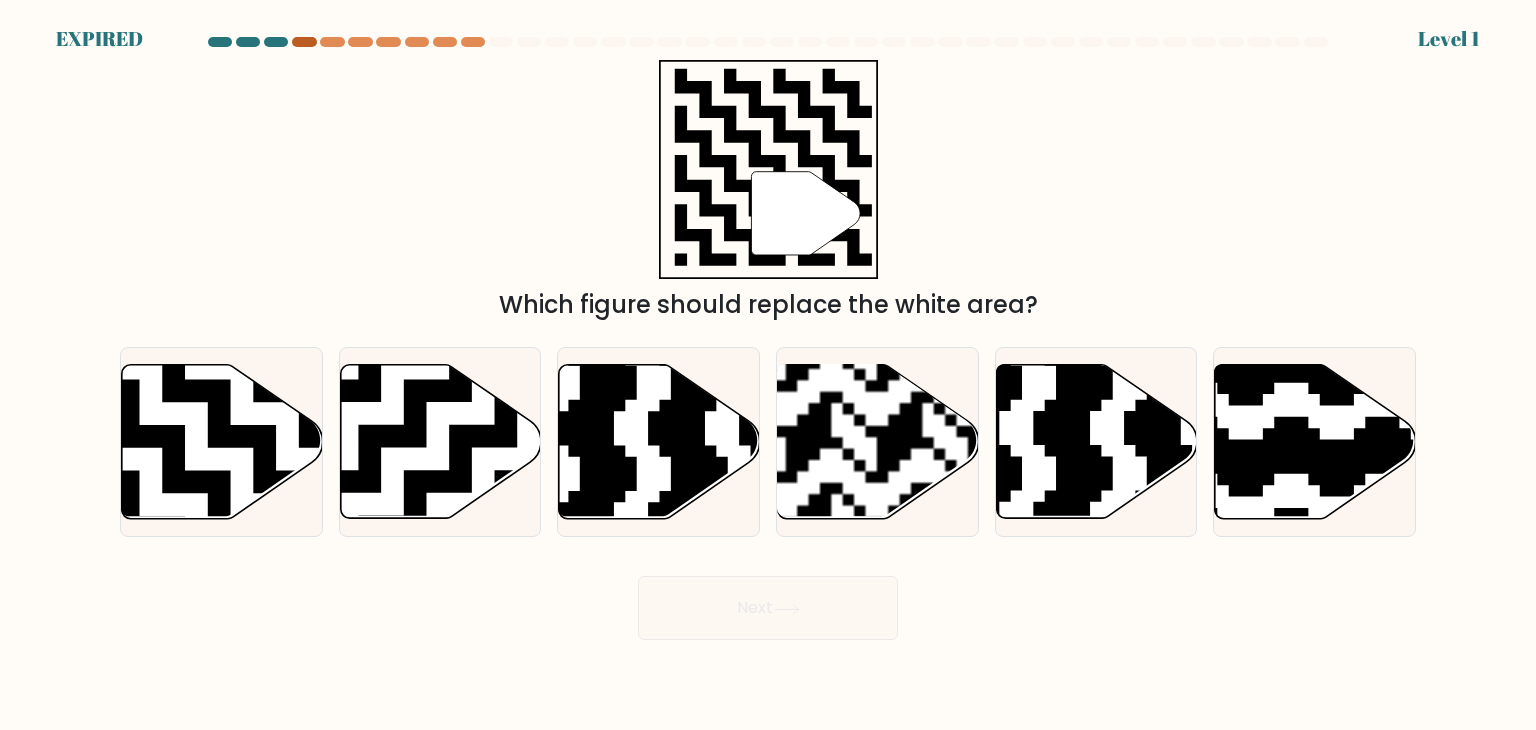 click at bounding box center (304, 42) 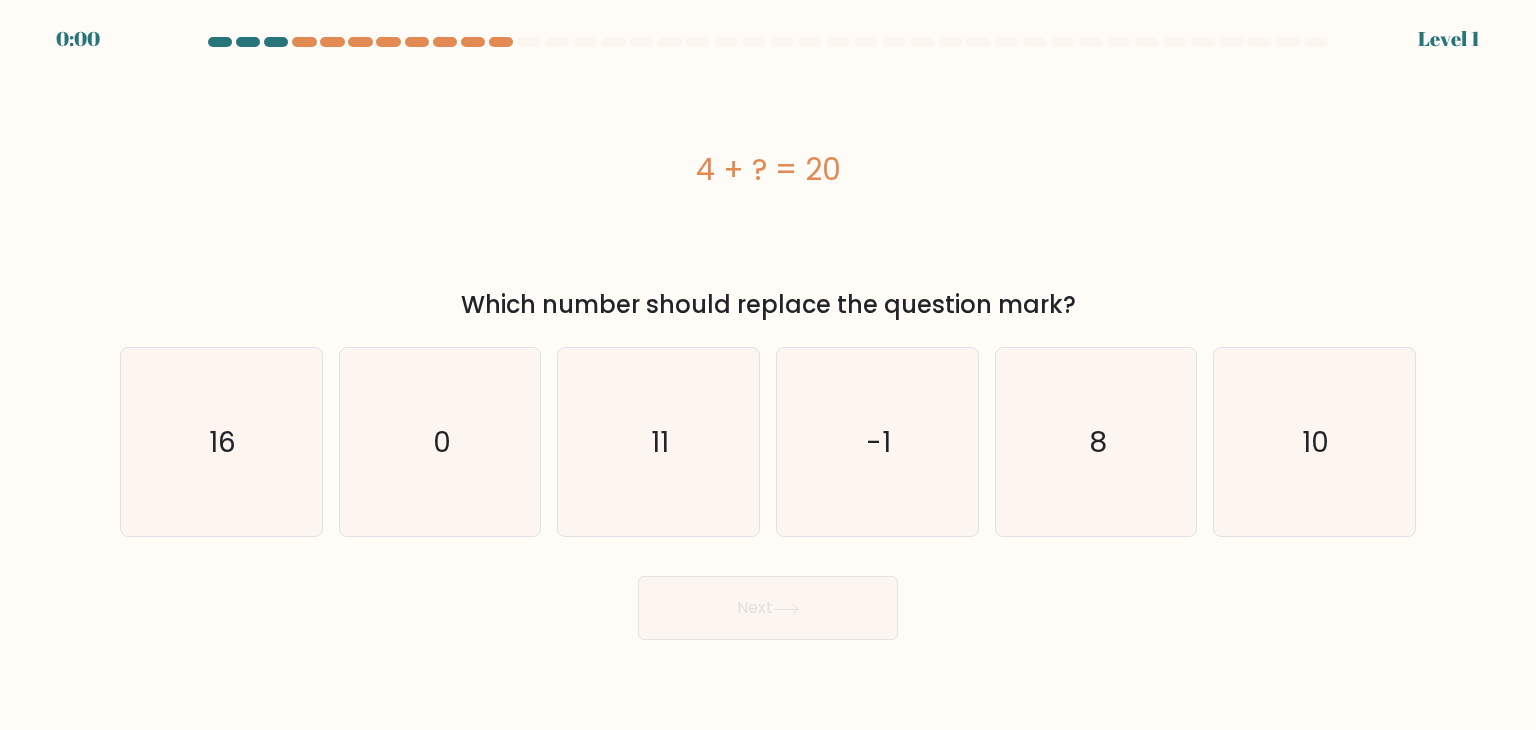 scroll, scrollTop: 0, scrollLeft: 0, axis: both 